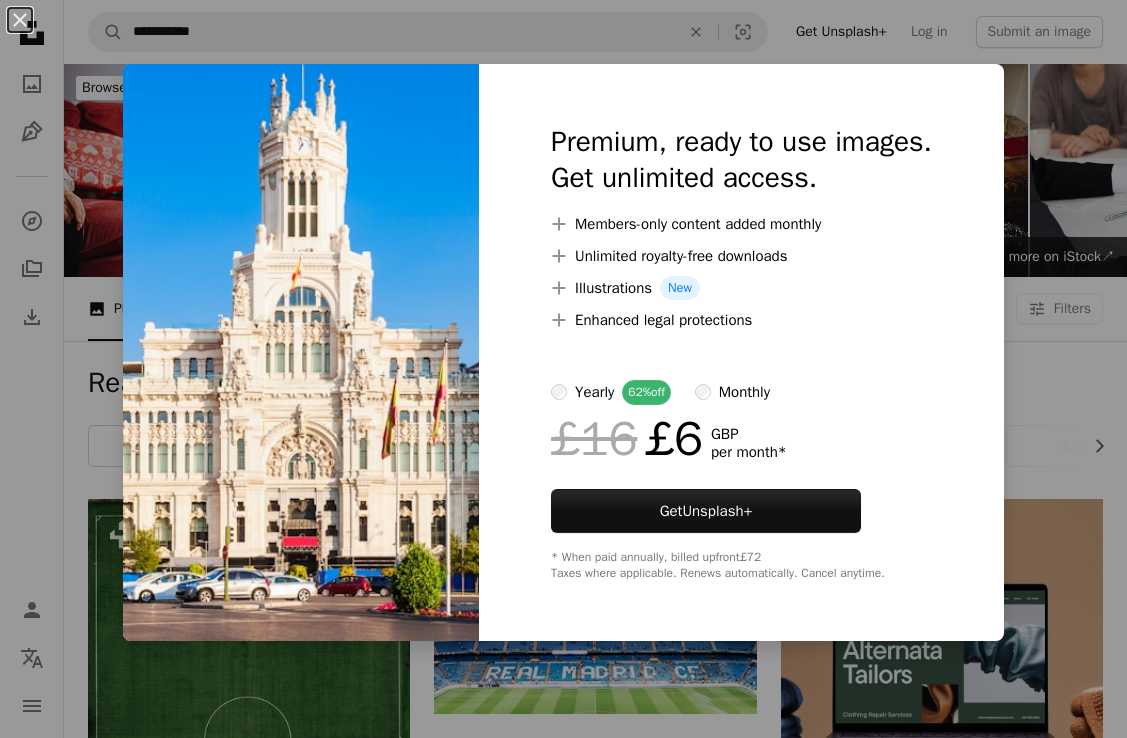 scroll, scrollTop: 1066, scrollLeft: 0, axis: vertical 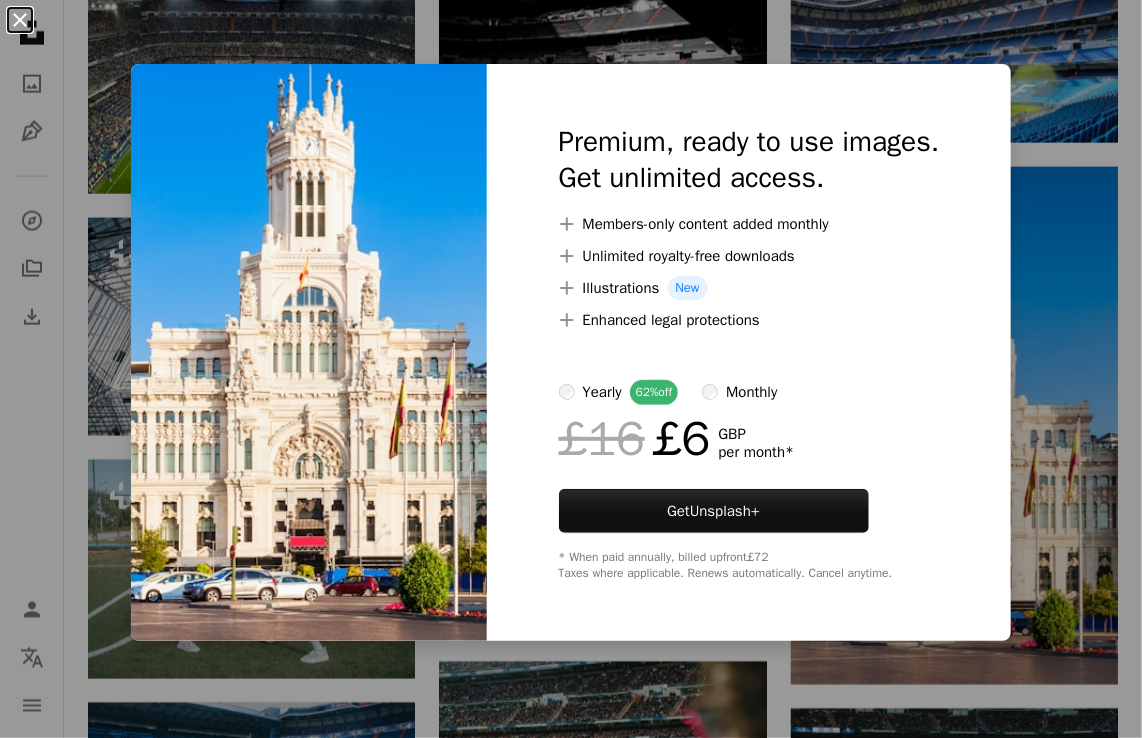 click on "An X shape" at bounding box center (20, 20) 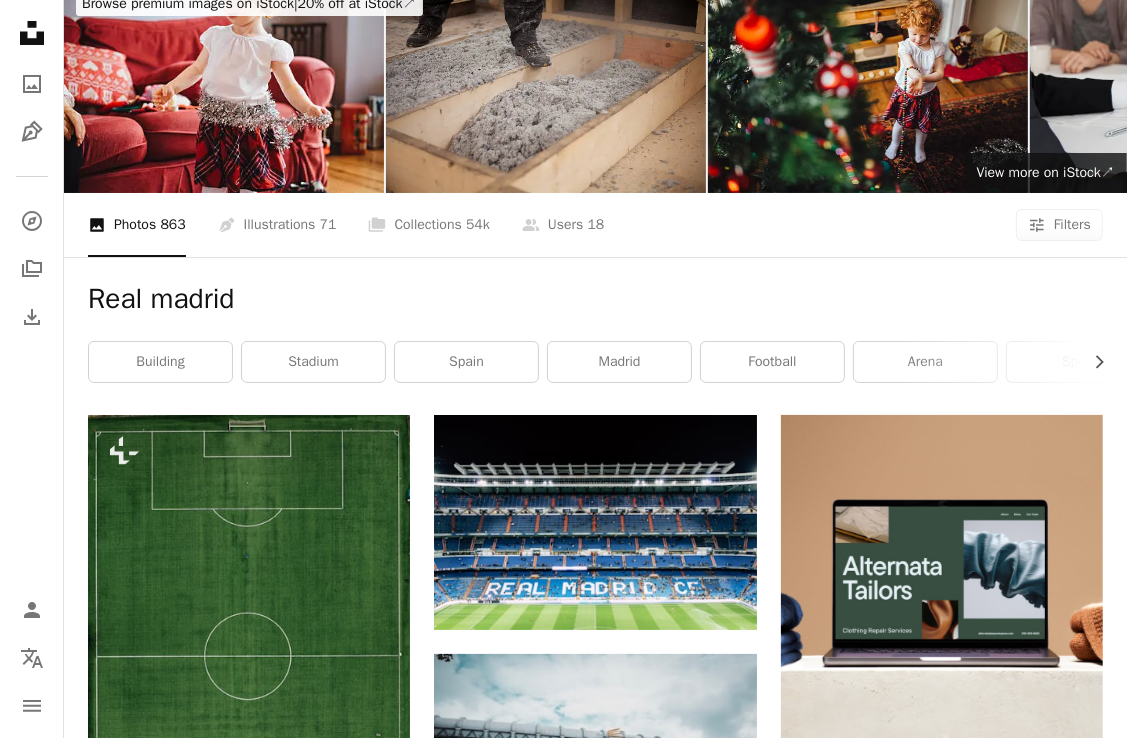 scroll, scrollTop: 0, scrollLeft: 0, axis: both 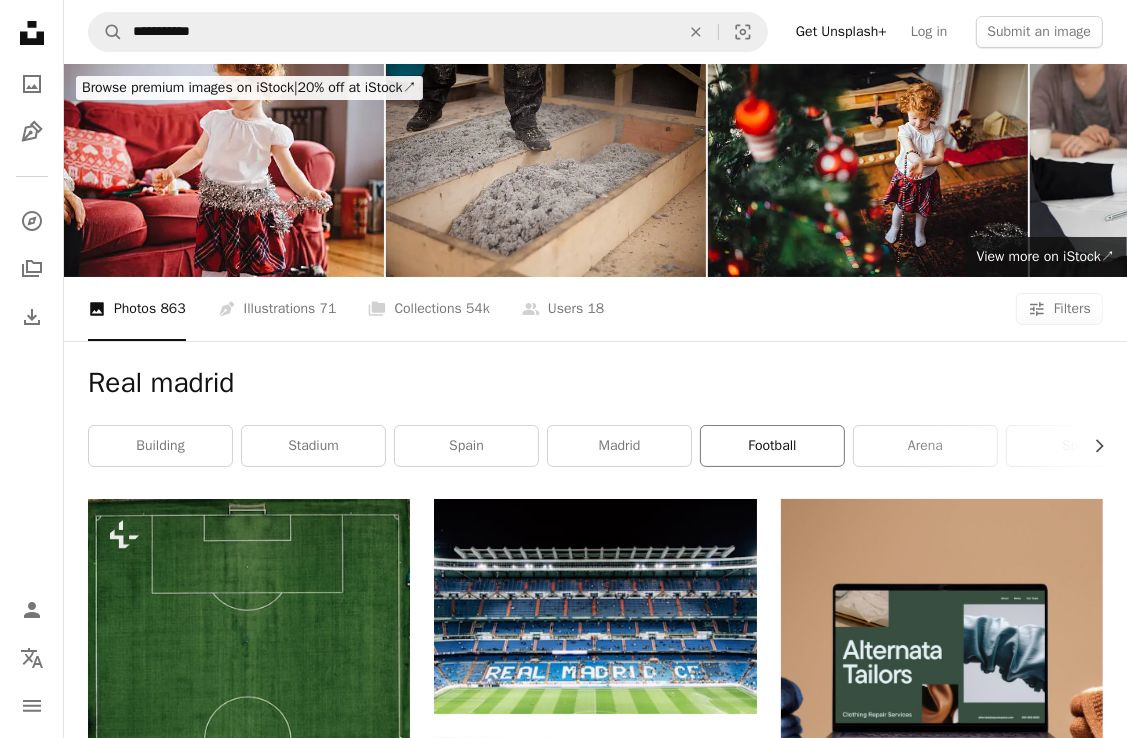 click on "football" at bounding box center [772, 446] 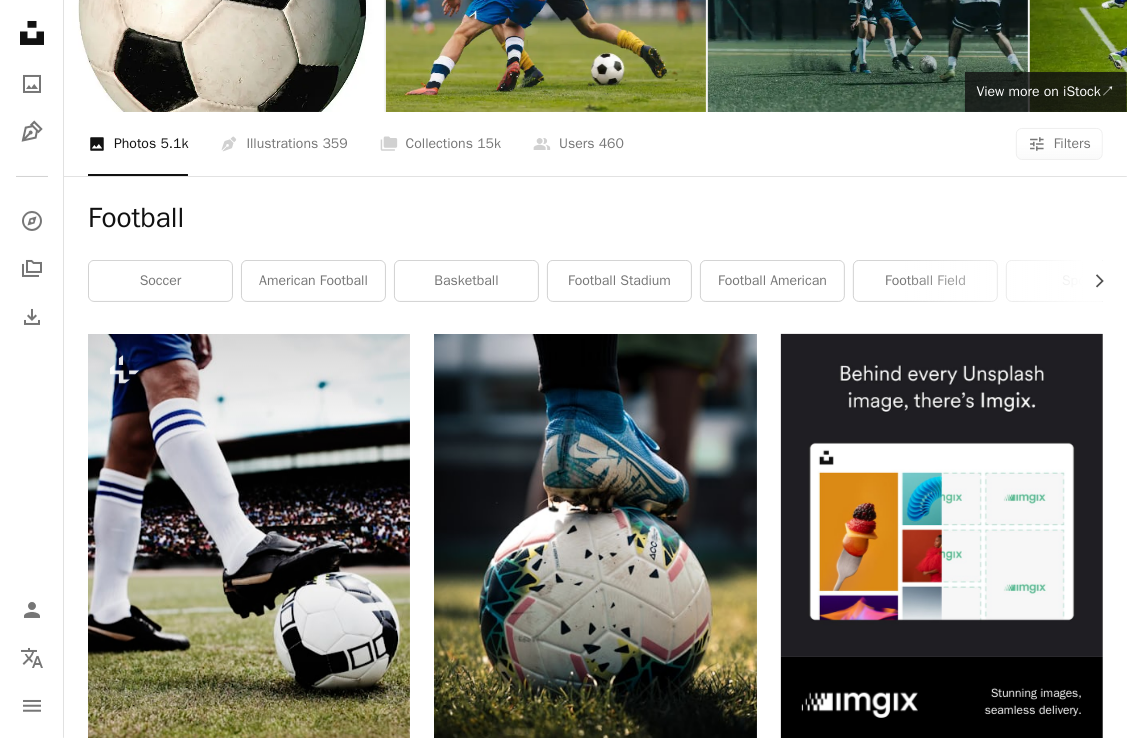 scroll, scrollTop: 0, scrollLeft: 0, axis: both 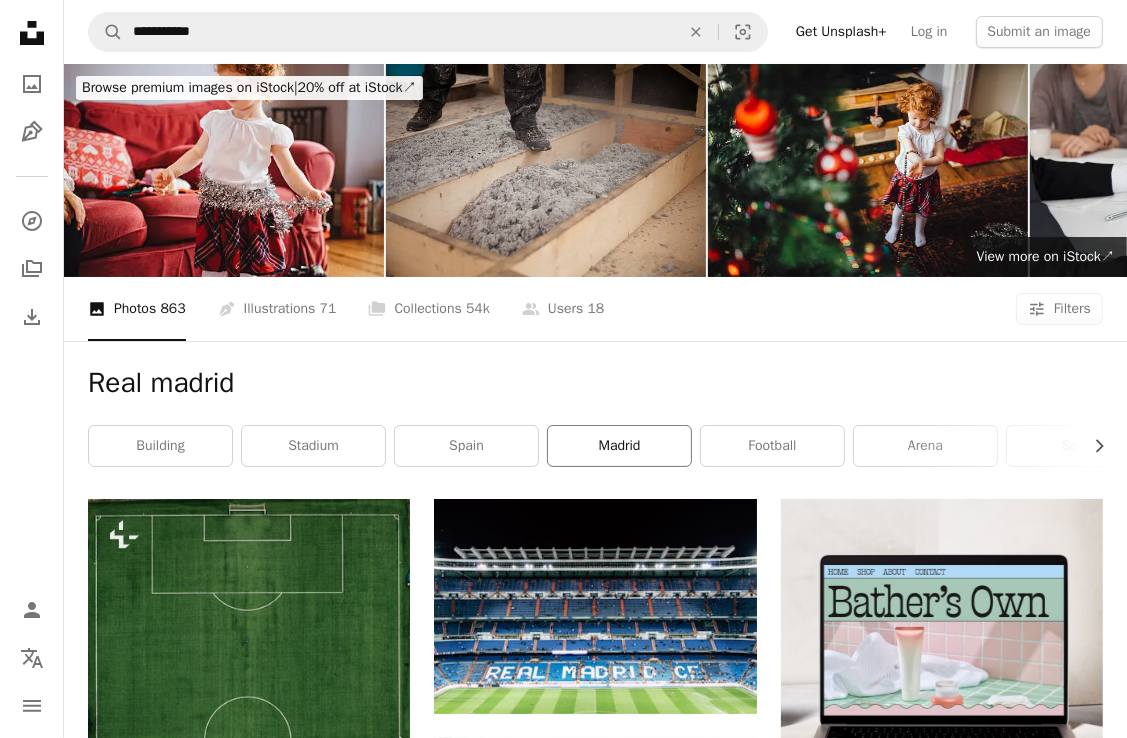 click on "madrid" at bounding box center (619, 446) 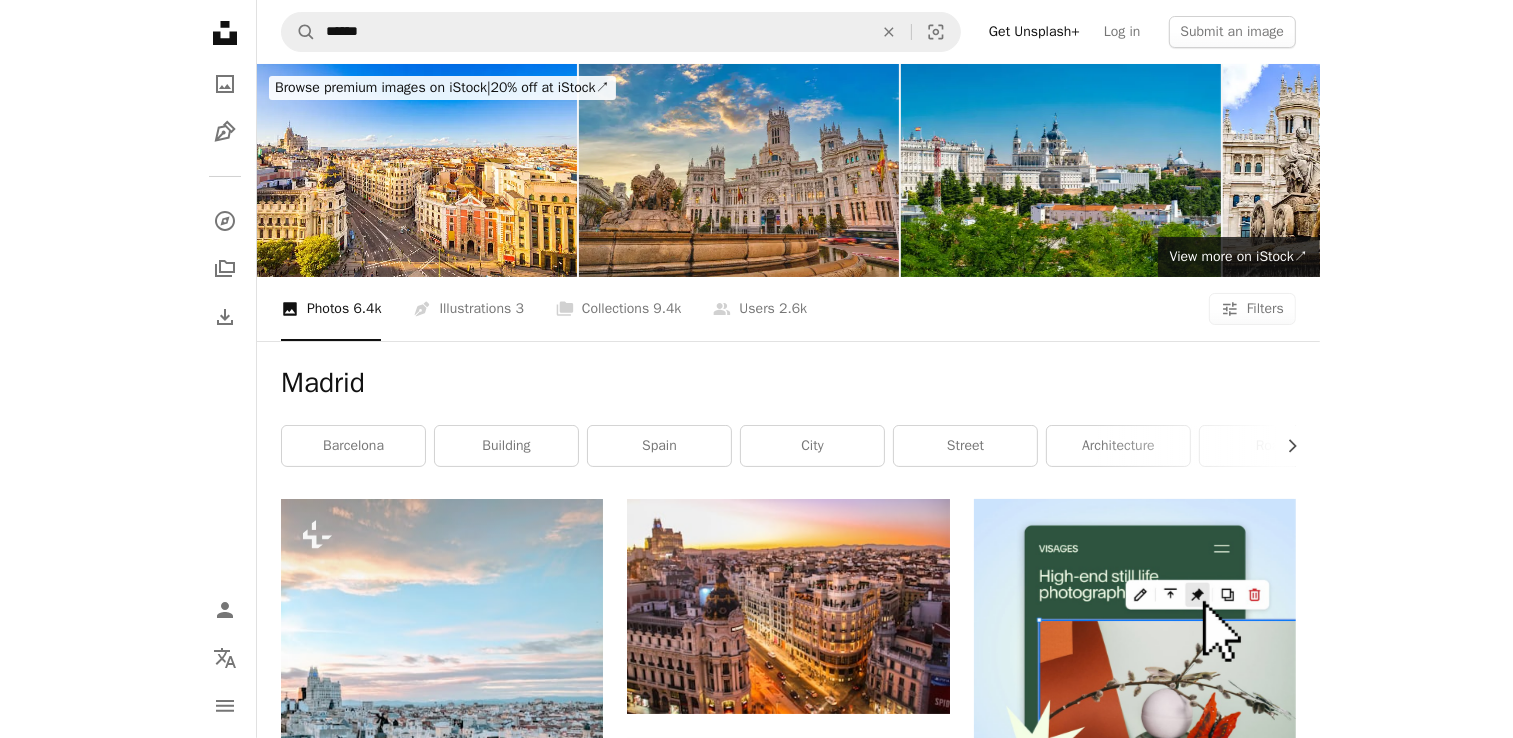 scroll, scrollTop: 645, scrollLeft: 0, axis: vertical 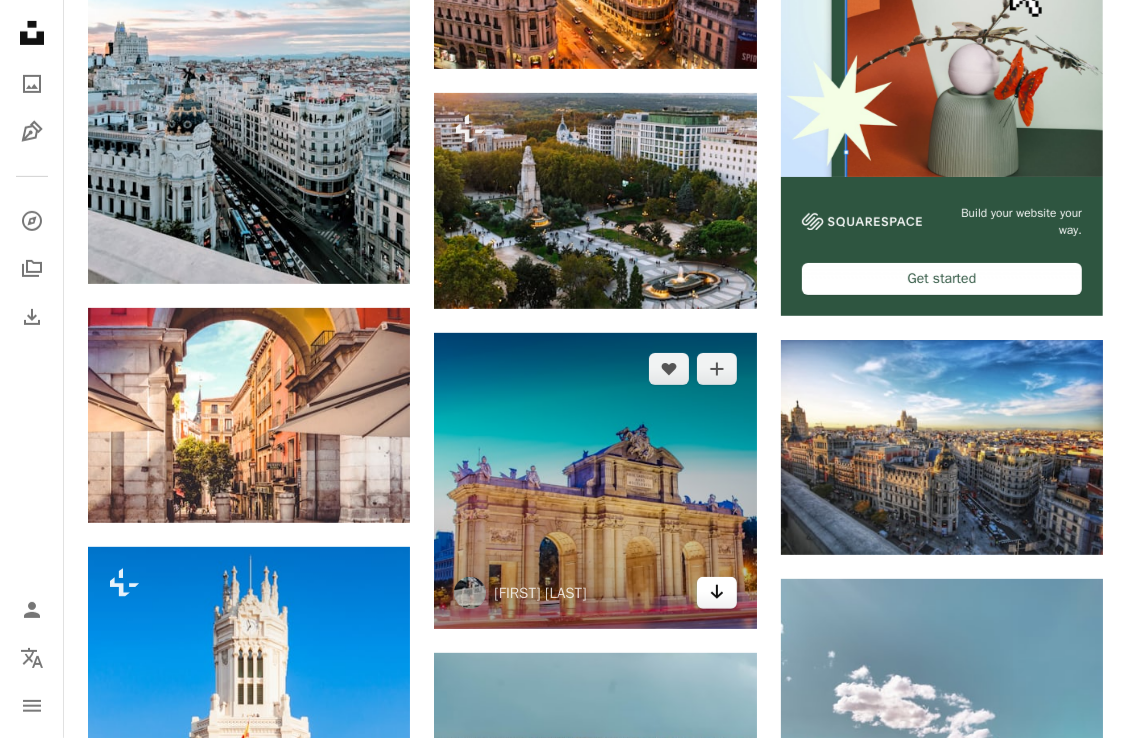 click 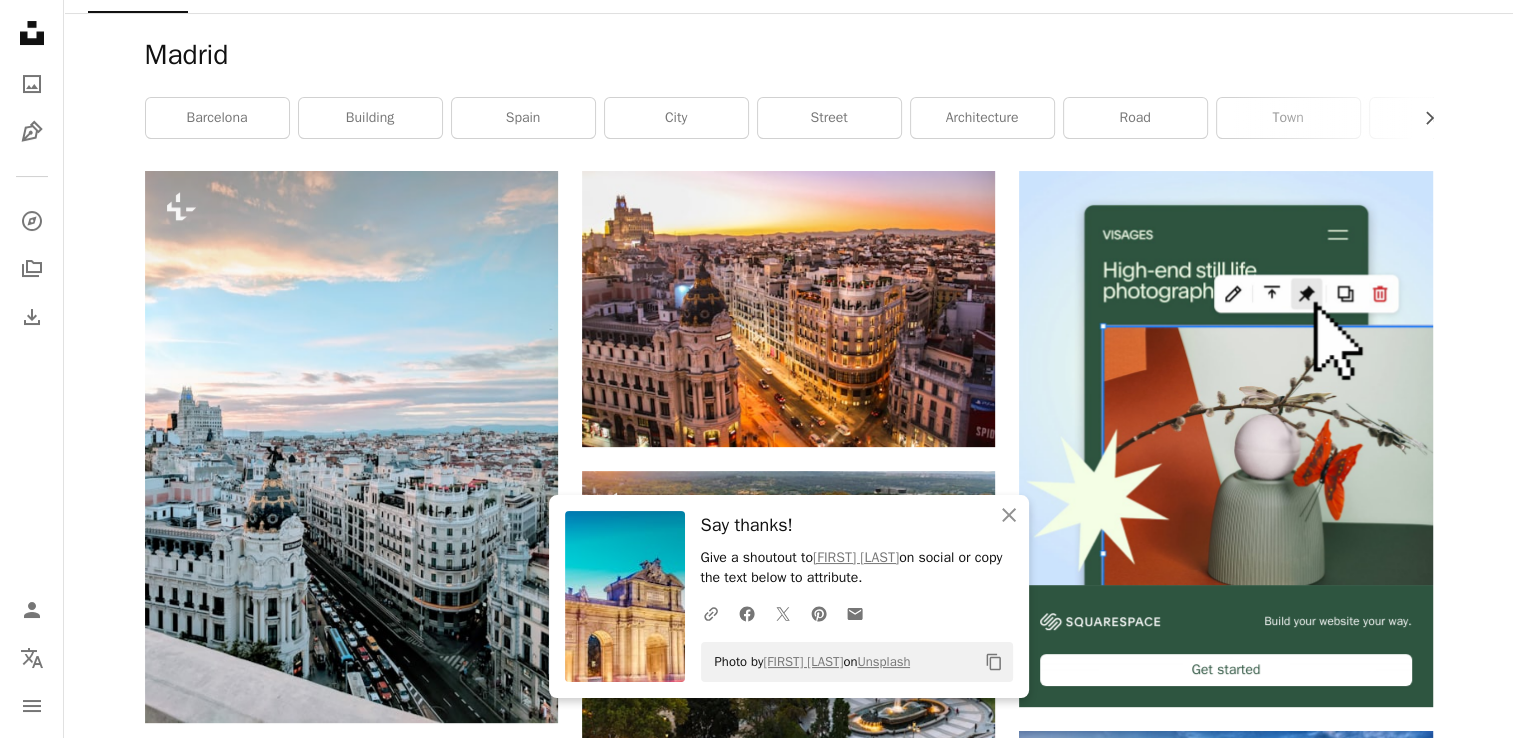 scroll, scrollTop: 341, scrollLeft: 0, axis: vertical 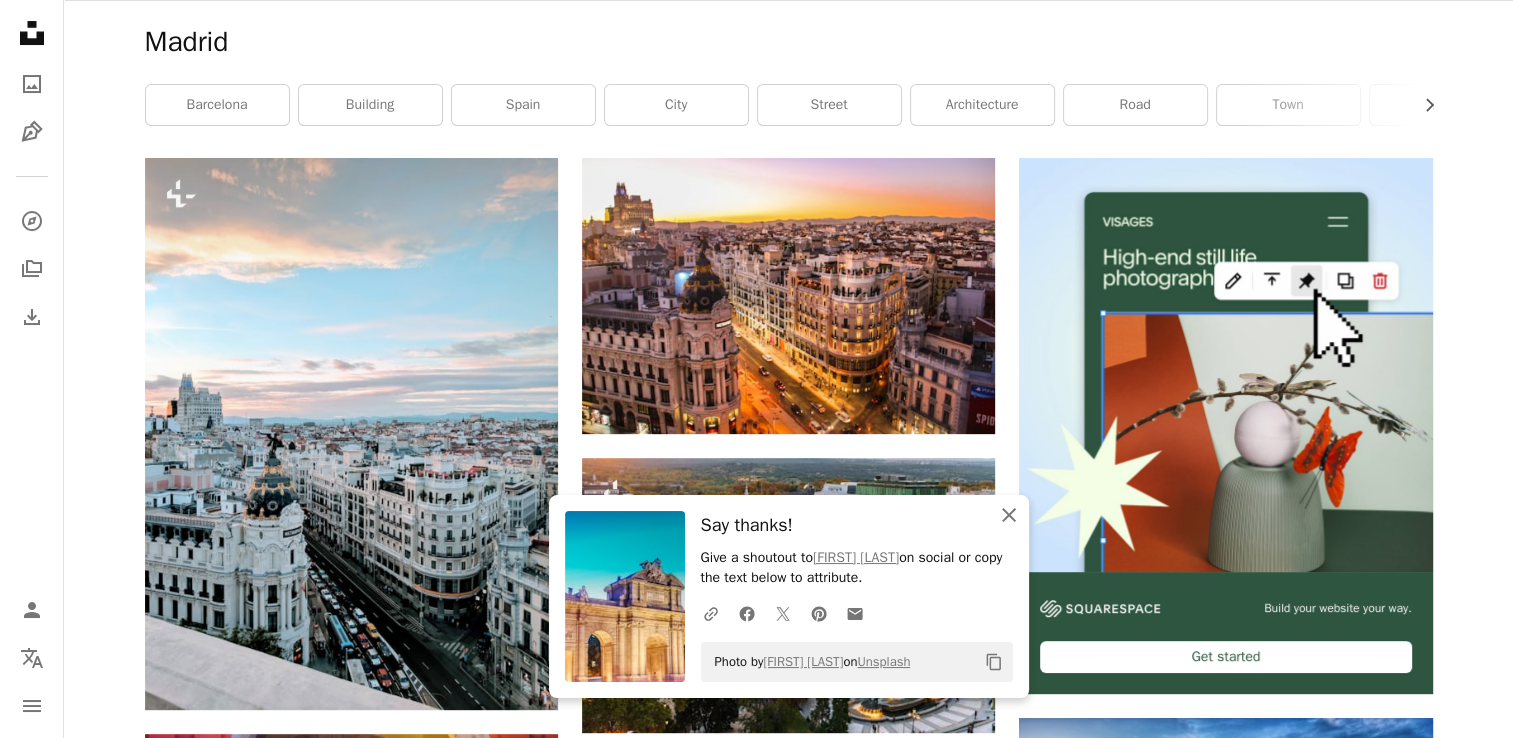 click 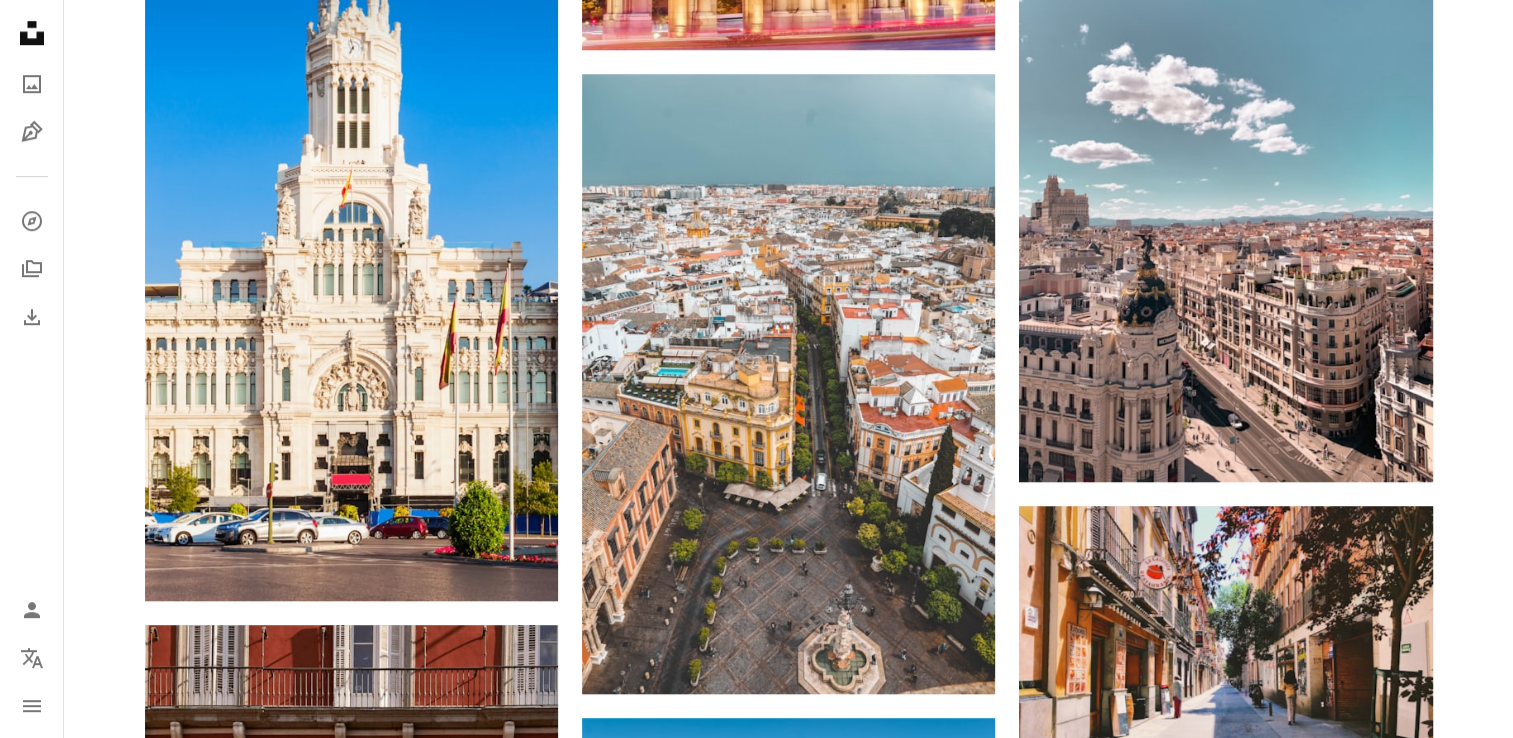 scroll, scrollTop: 1435, scrollLeft: 0, axis: vertical 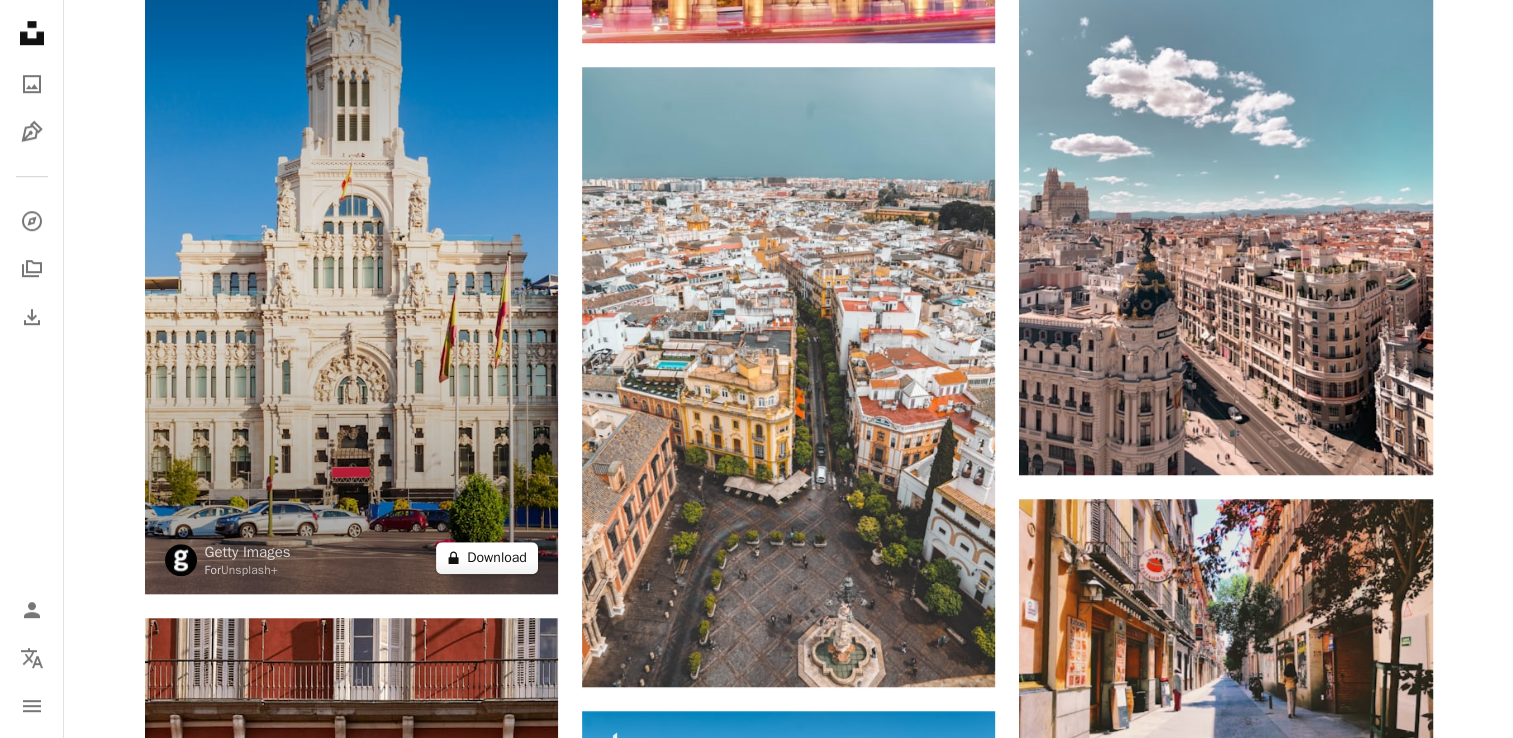 click on "A lock Download" at bounding box center [487, 558] 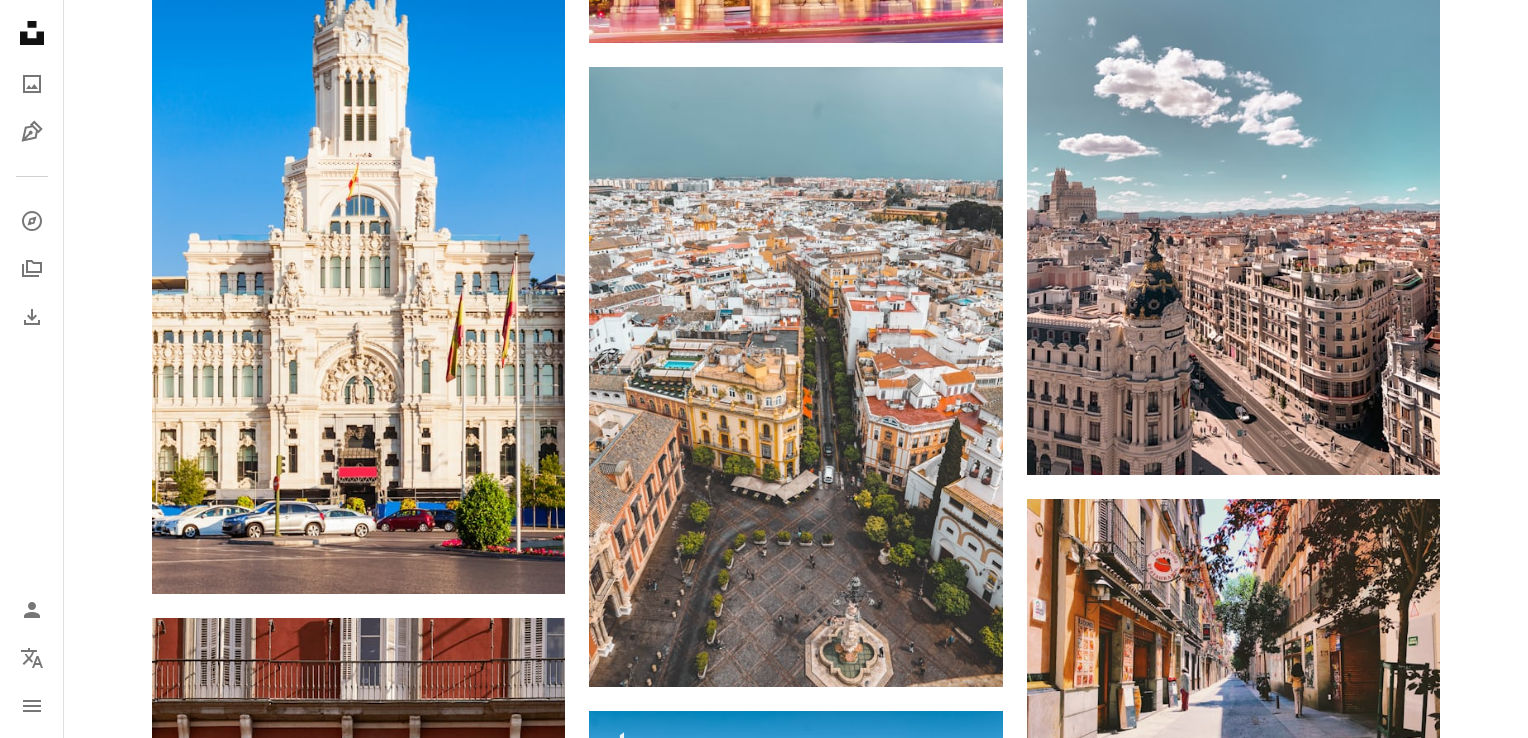 click on "An X shape" at bounding box center (20, 20) 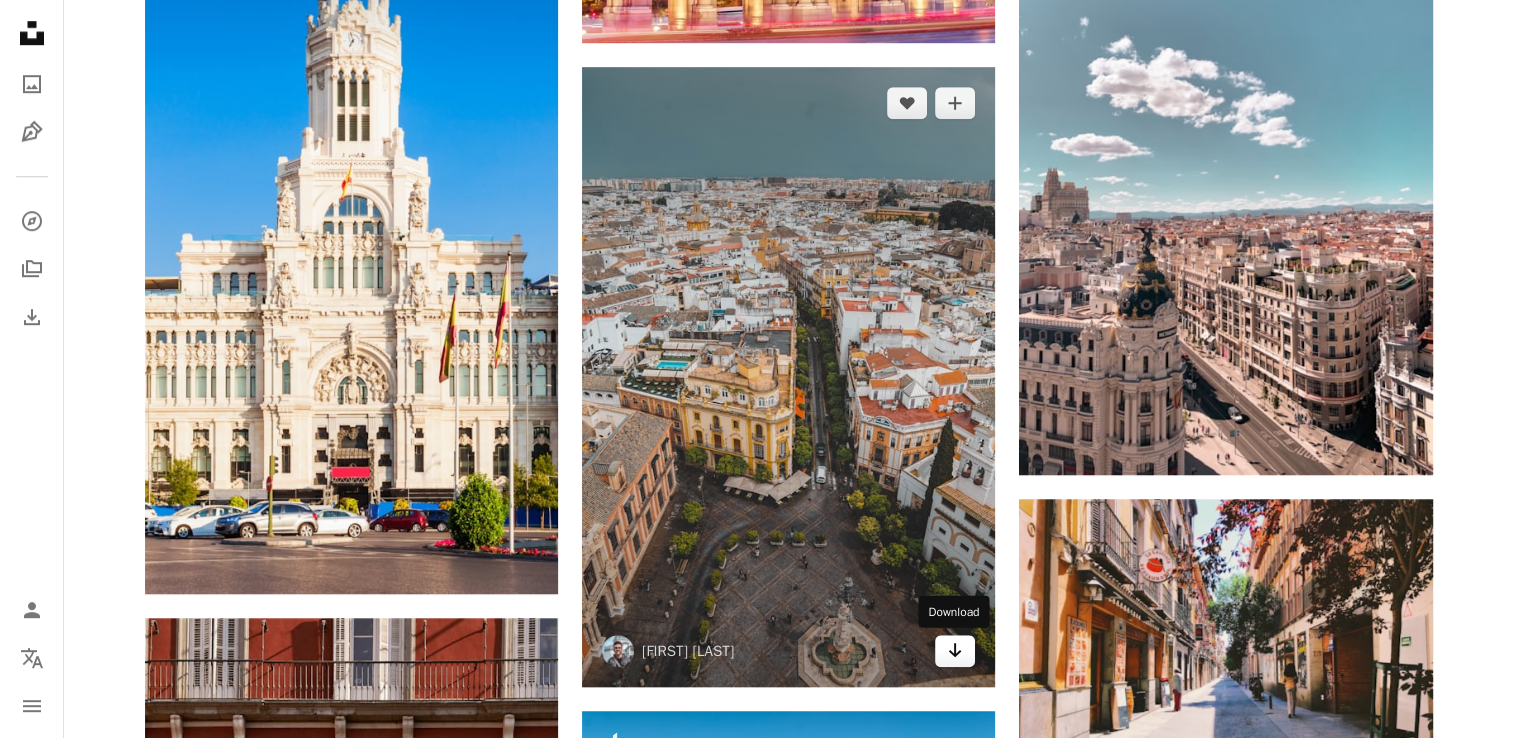 click on "Arrow pointing down" 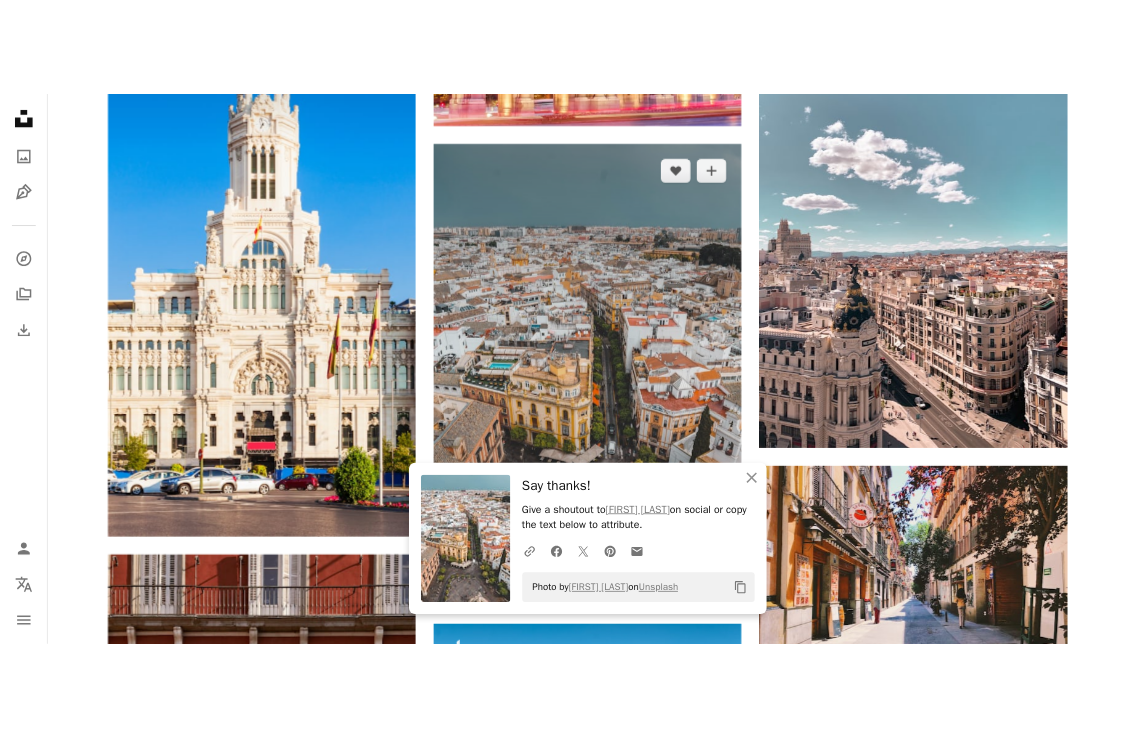 scroll, scrollTop: 1253, scrollLeft: 0, axis: vertical 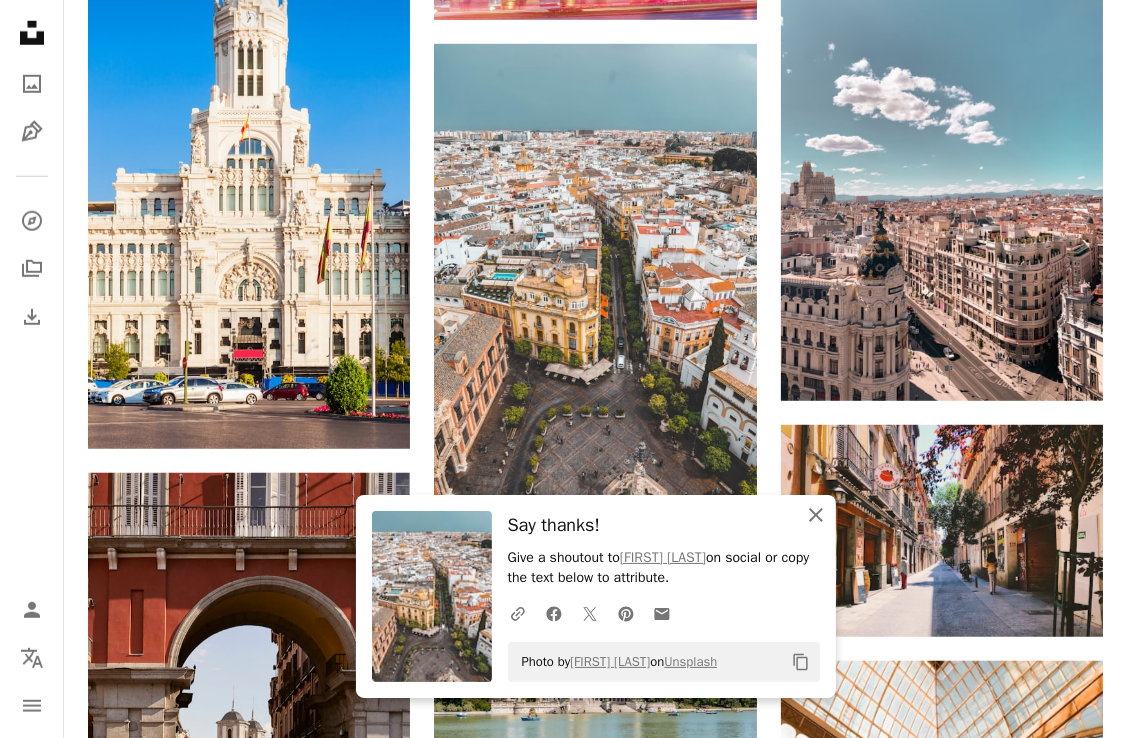 click on "An X shape Close" at bounding box center [816, 515] 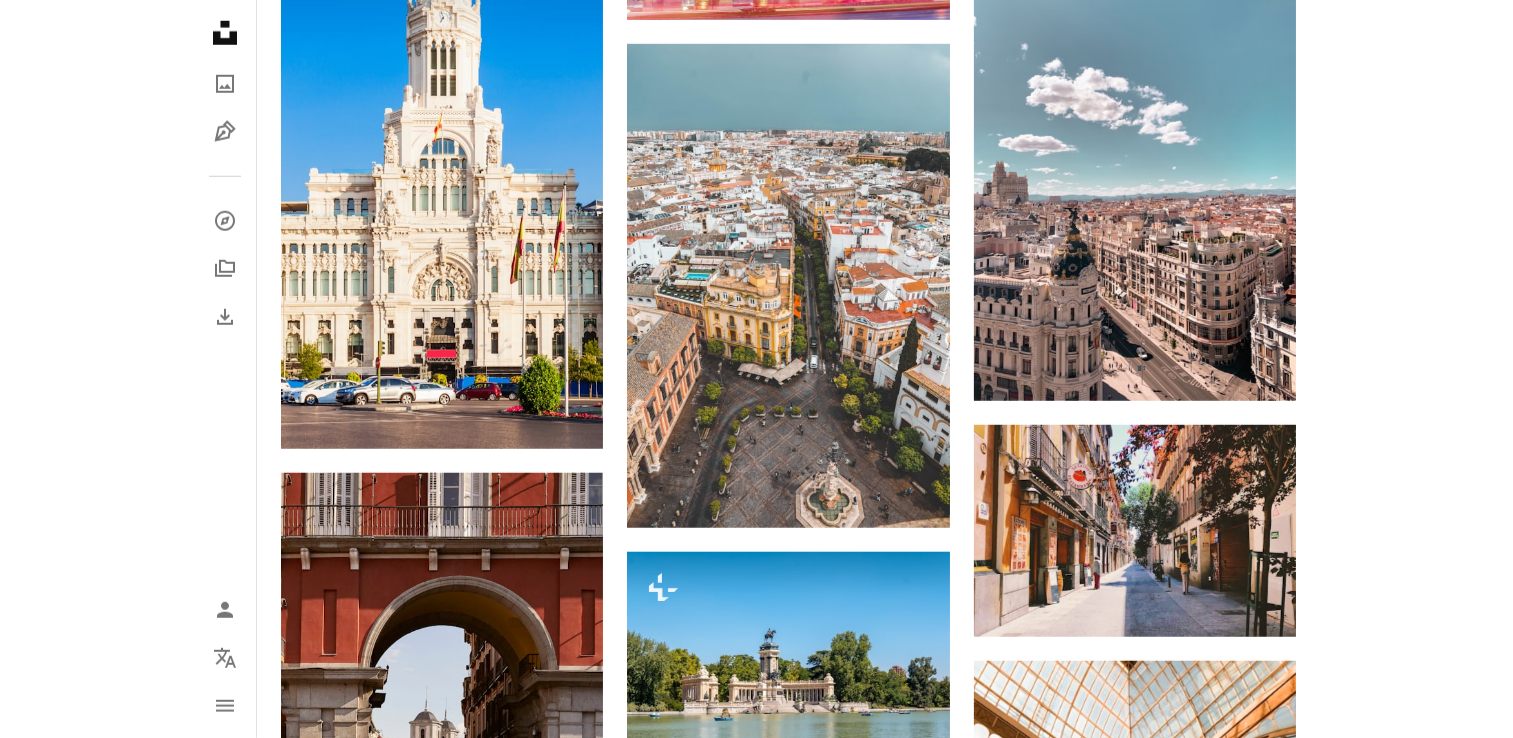 scroll, scrollTop: 1435, scrollLeft: 0, axis: vertical 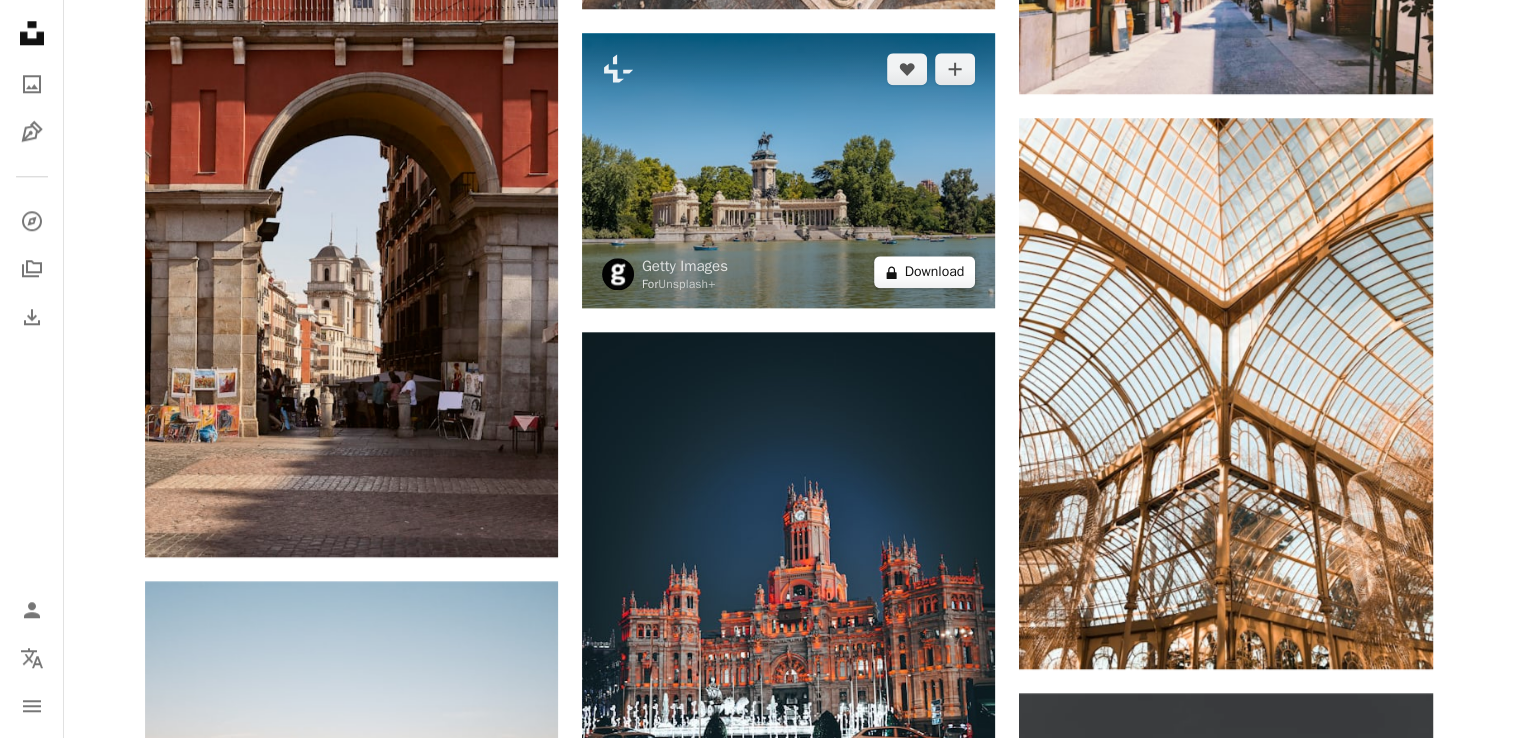 click on "A lock Download" at bounding box center (925, 272) 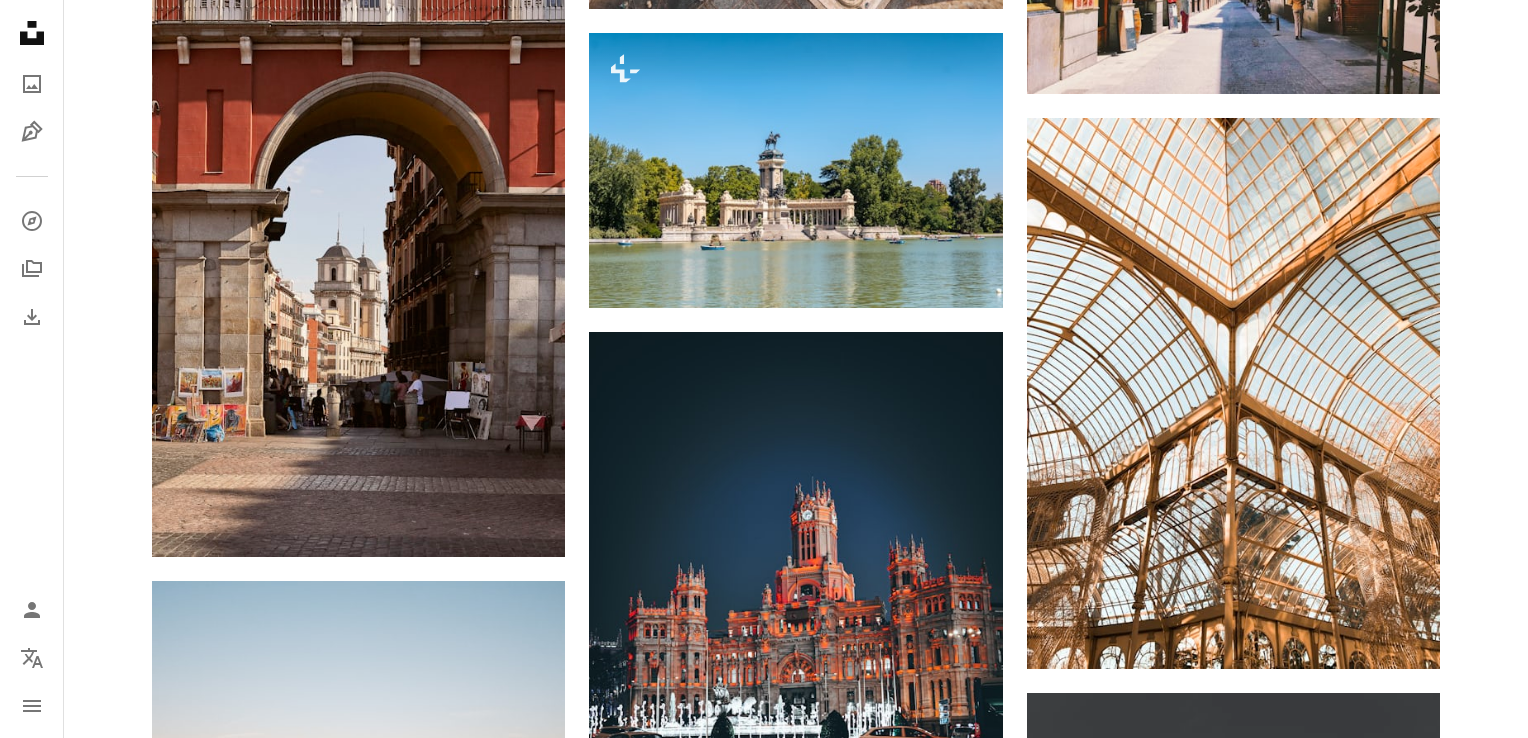 click on "An X shape" at bounding box center (20, 20) 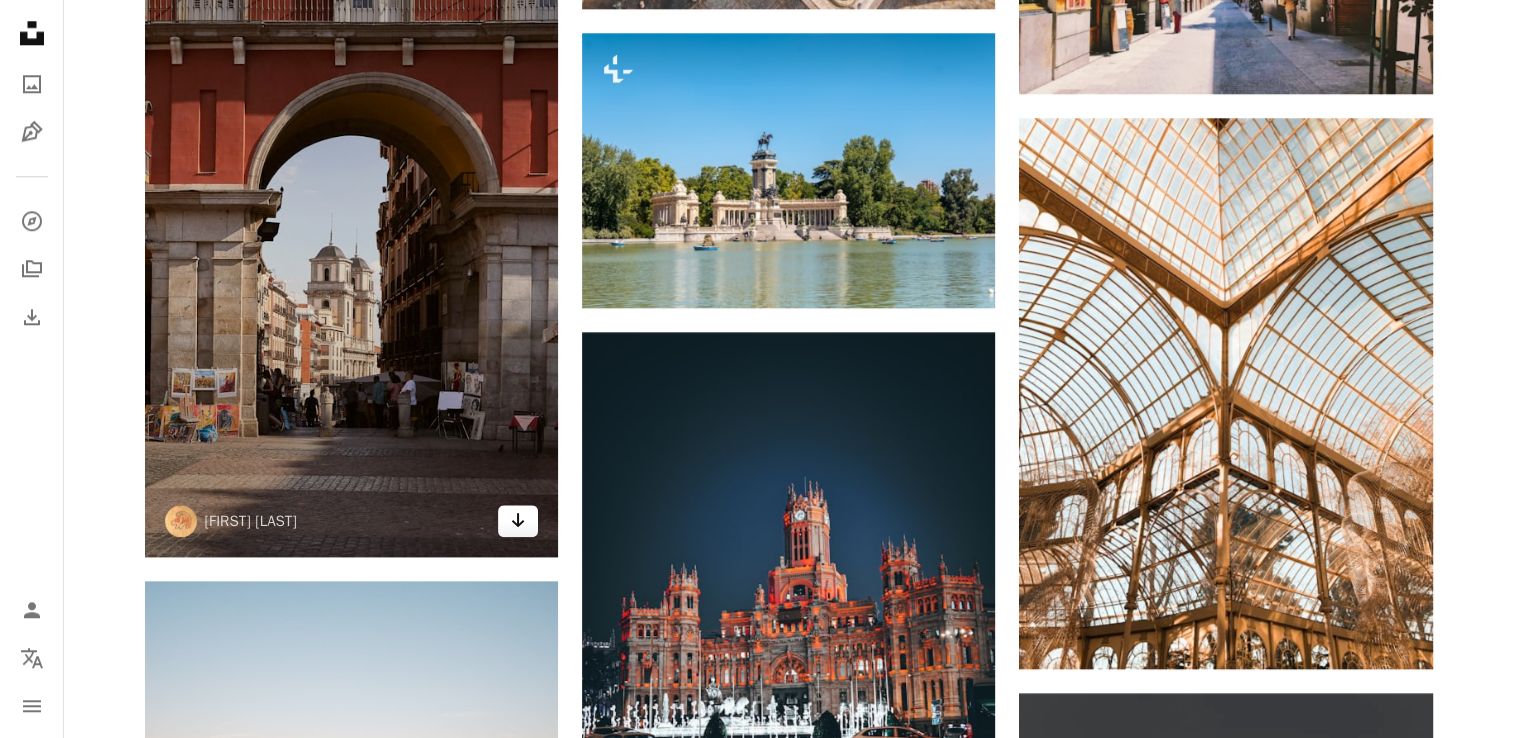 click on "Arrow pointing down" 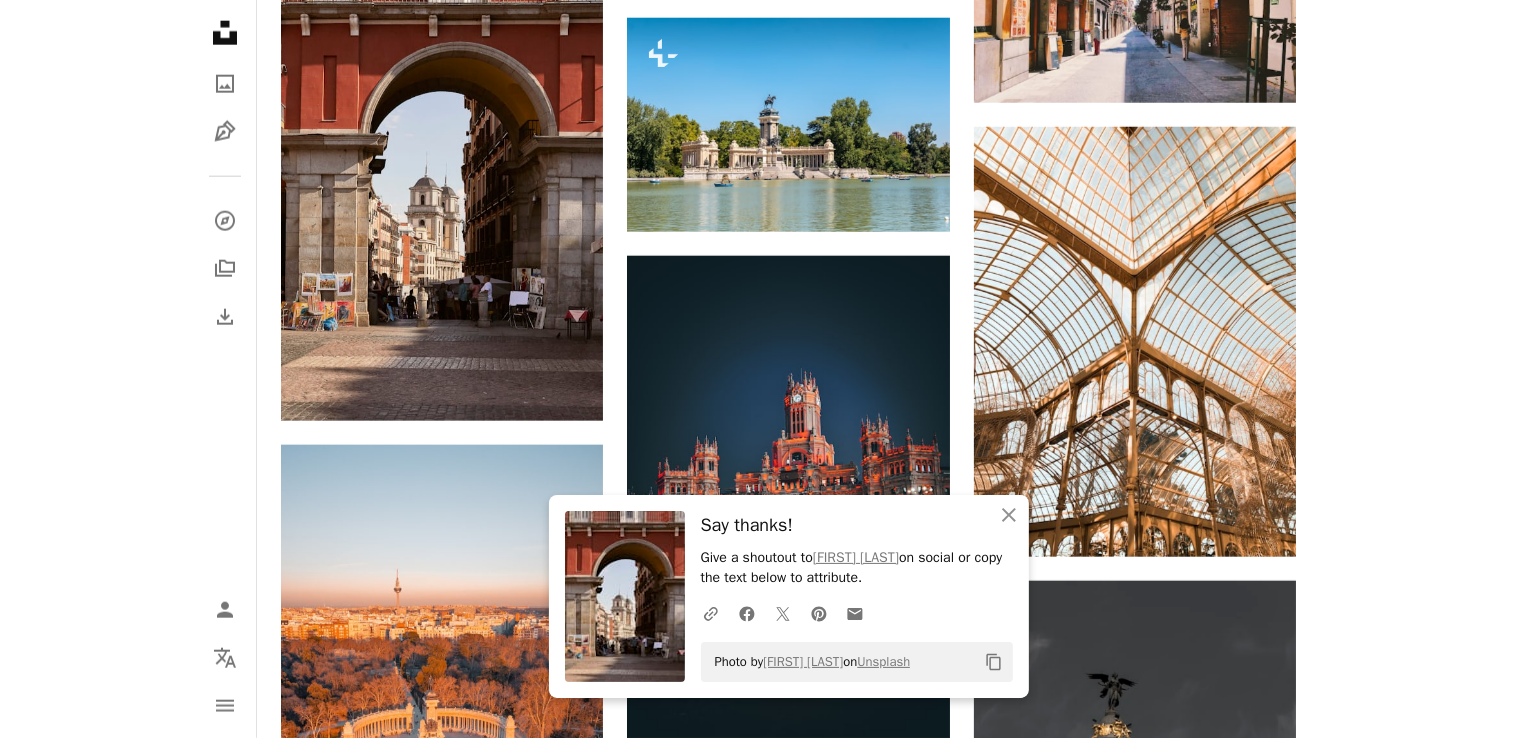scroll, scrollTop: 2113, scrollLeft: 0, axis: vertical 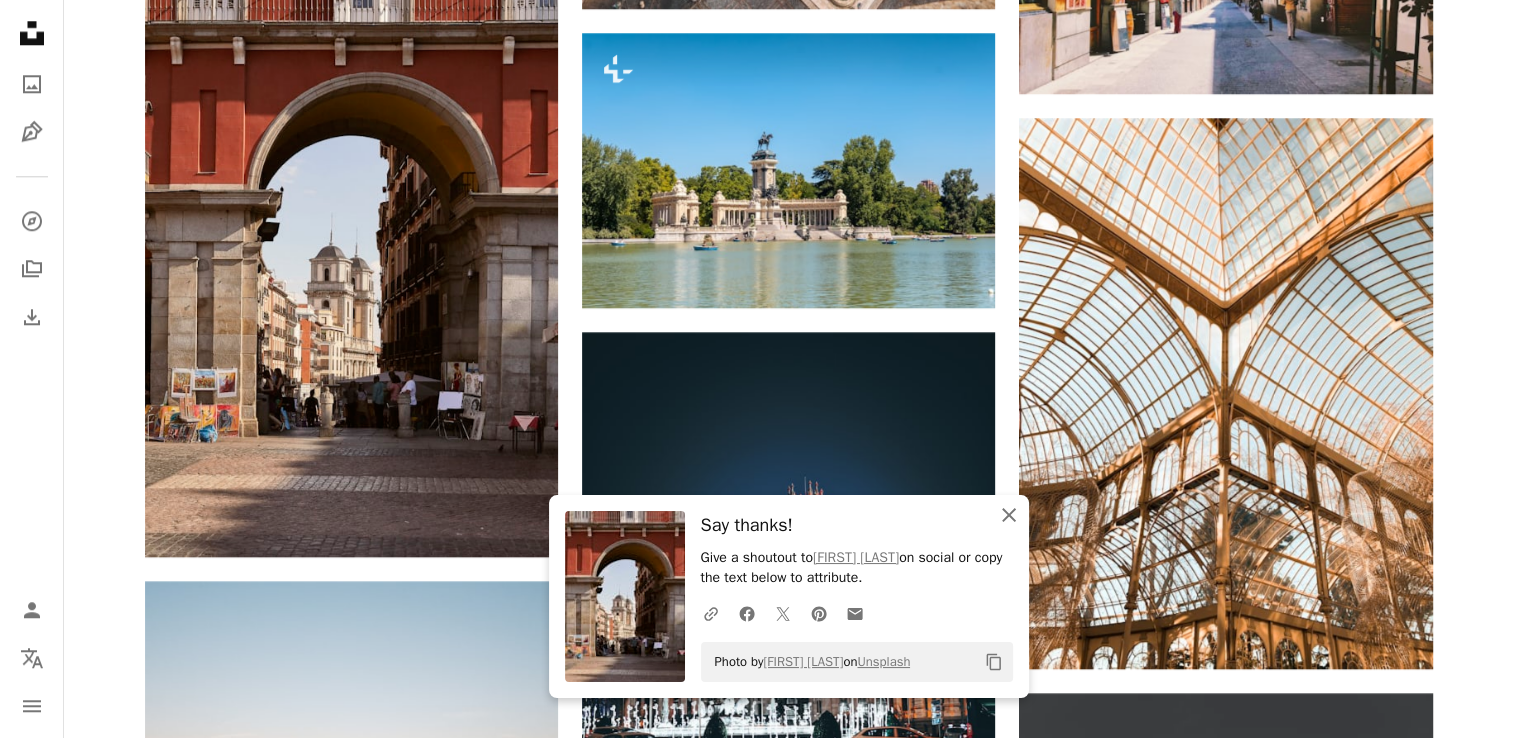 click on "An X shape" 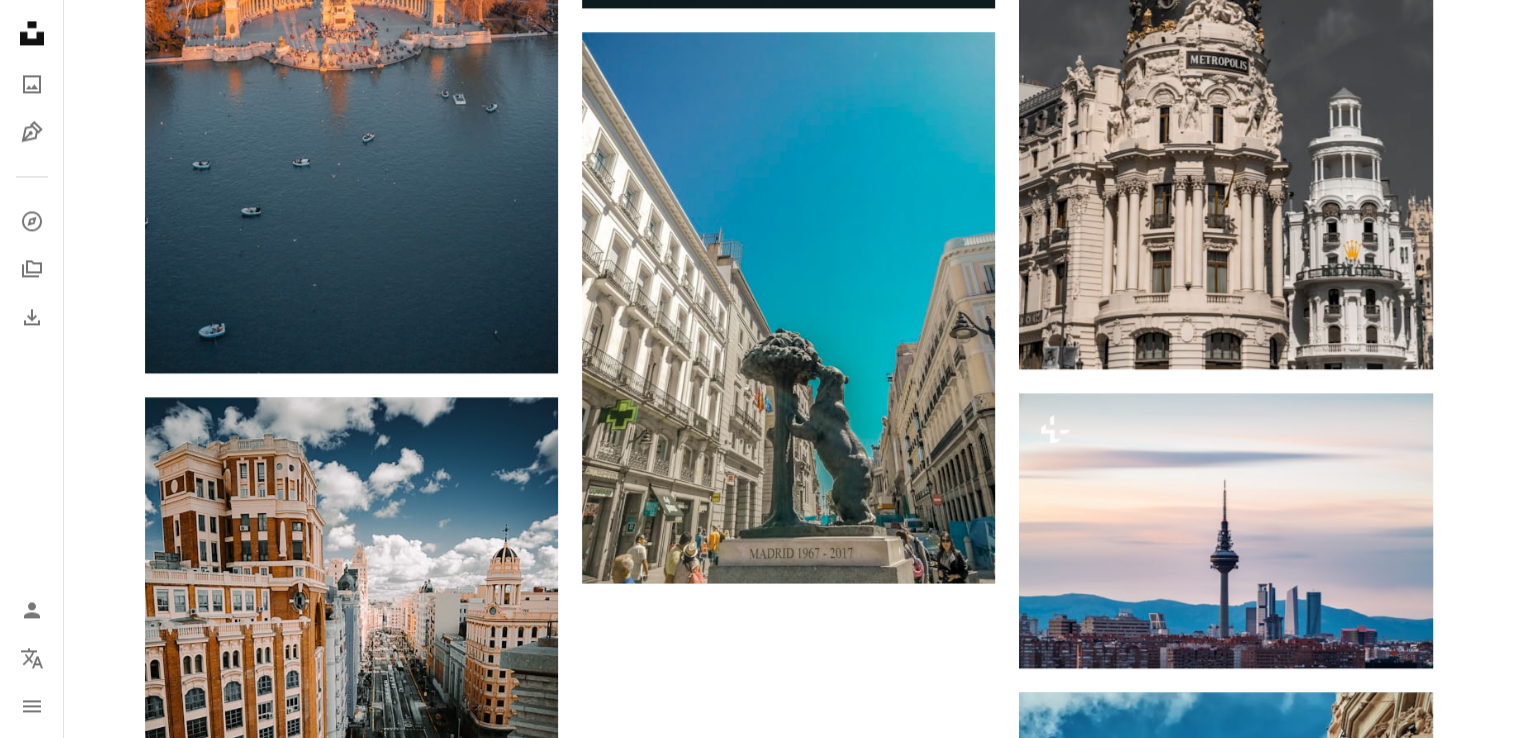 scroll, scrollTop: 3069, scrollLeft: 0, axis: vertical 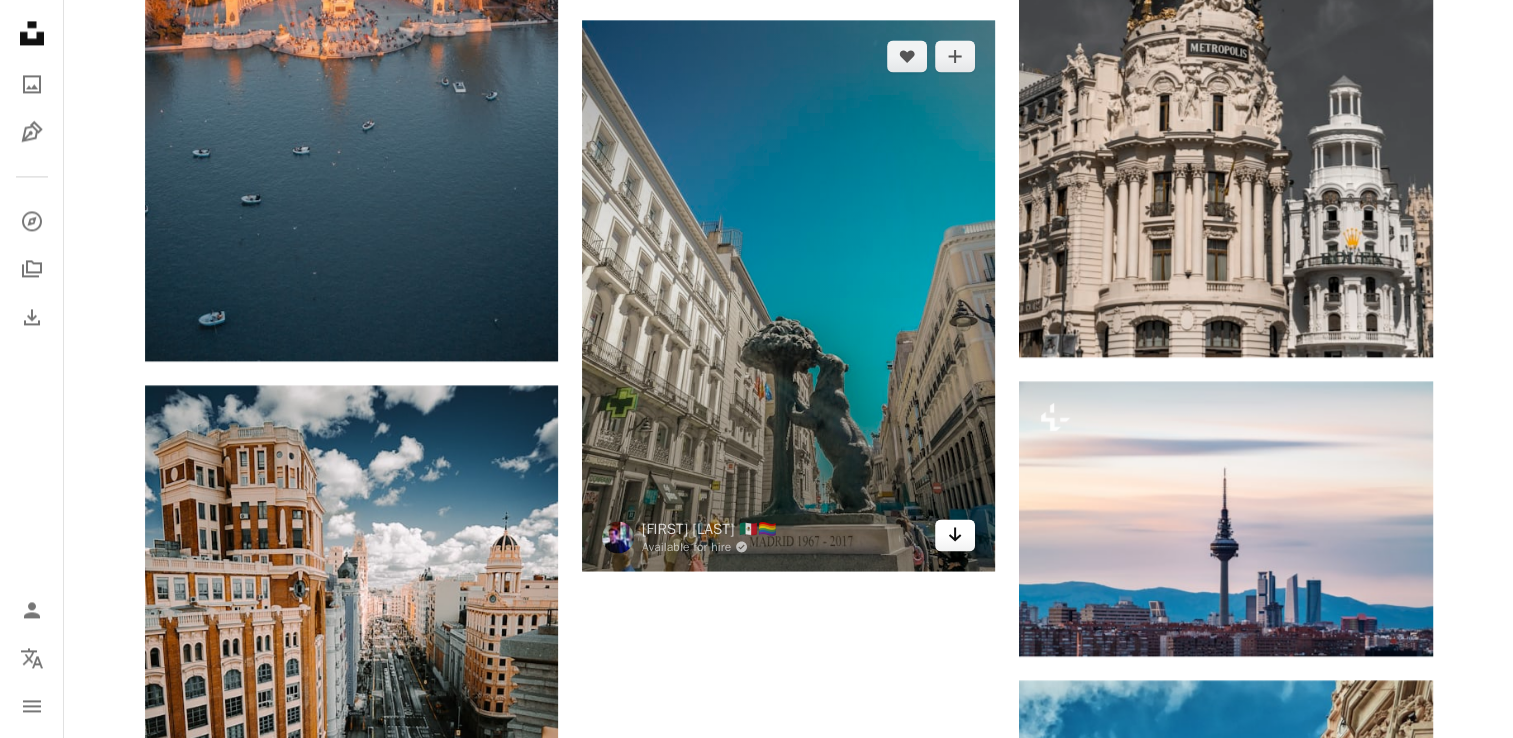 click on "Arrow pointing down" 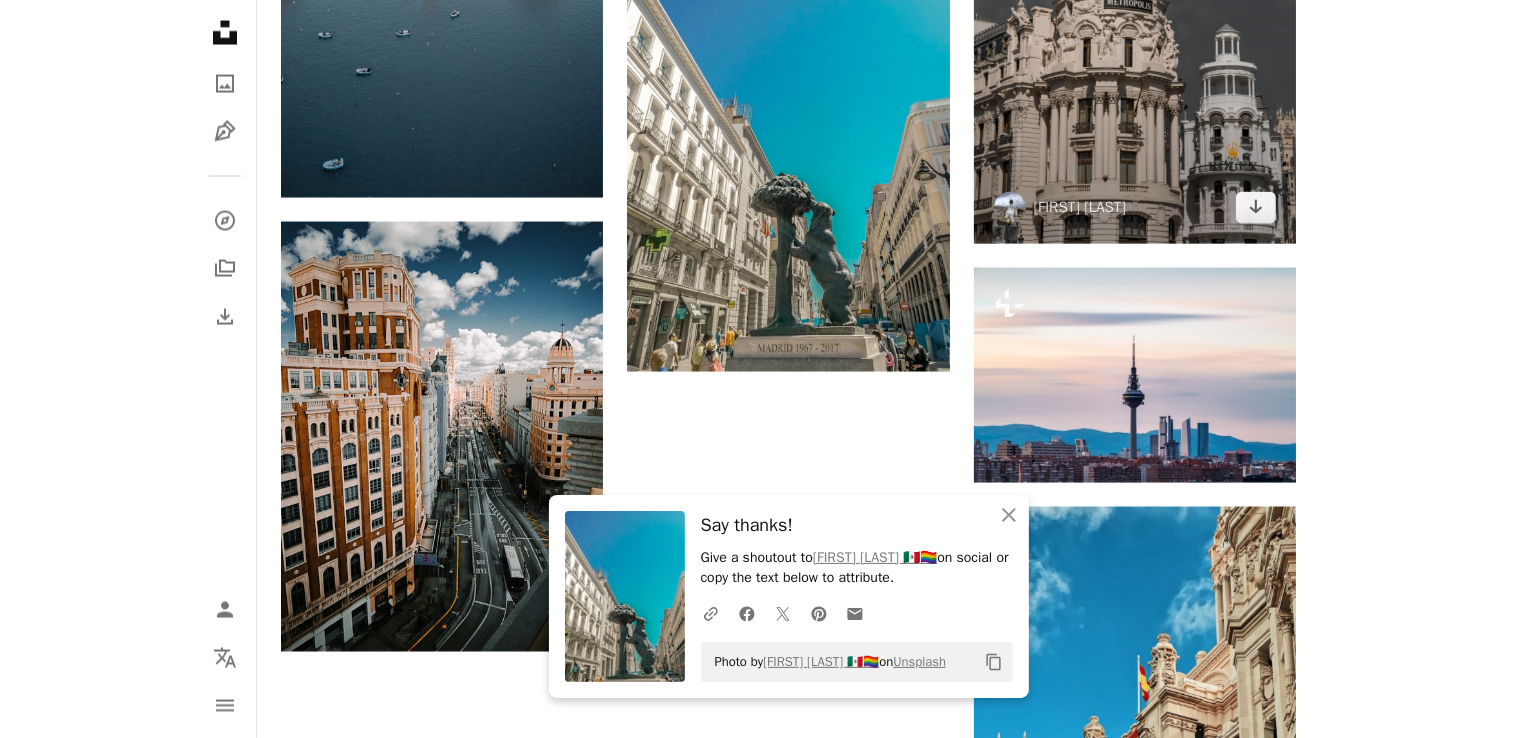scroll, scrollTop: 3069, scrollLeft: 0, axis: vertical 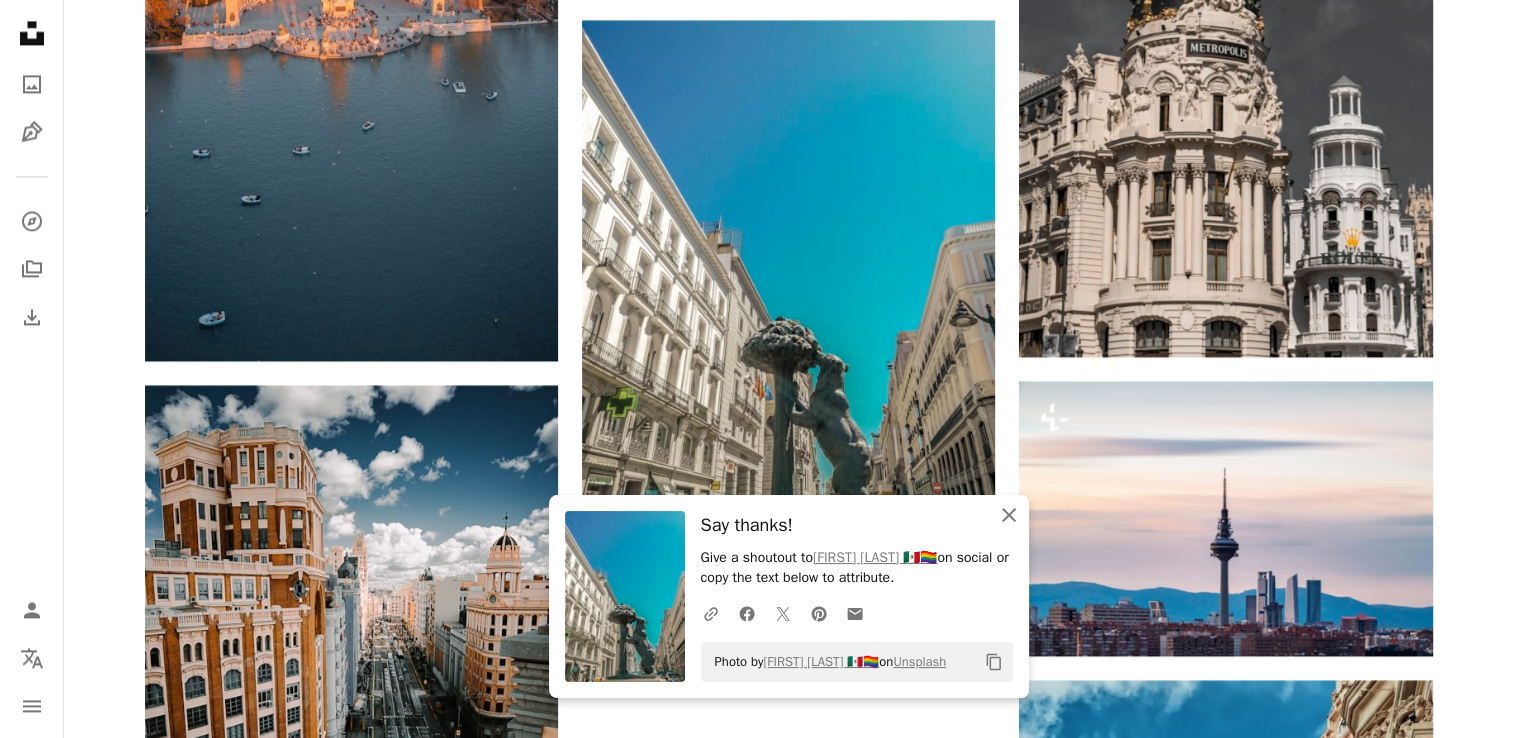 click on "An X shape" 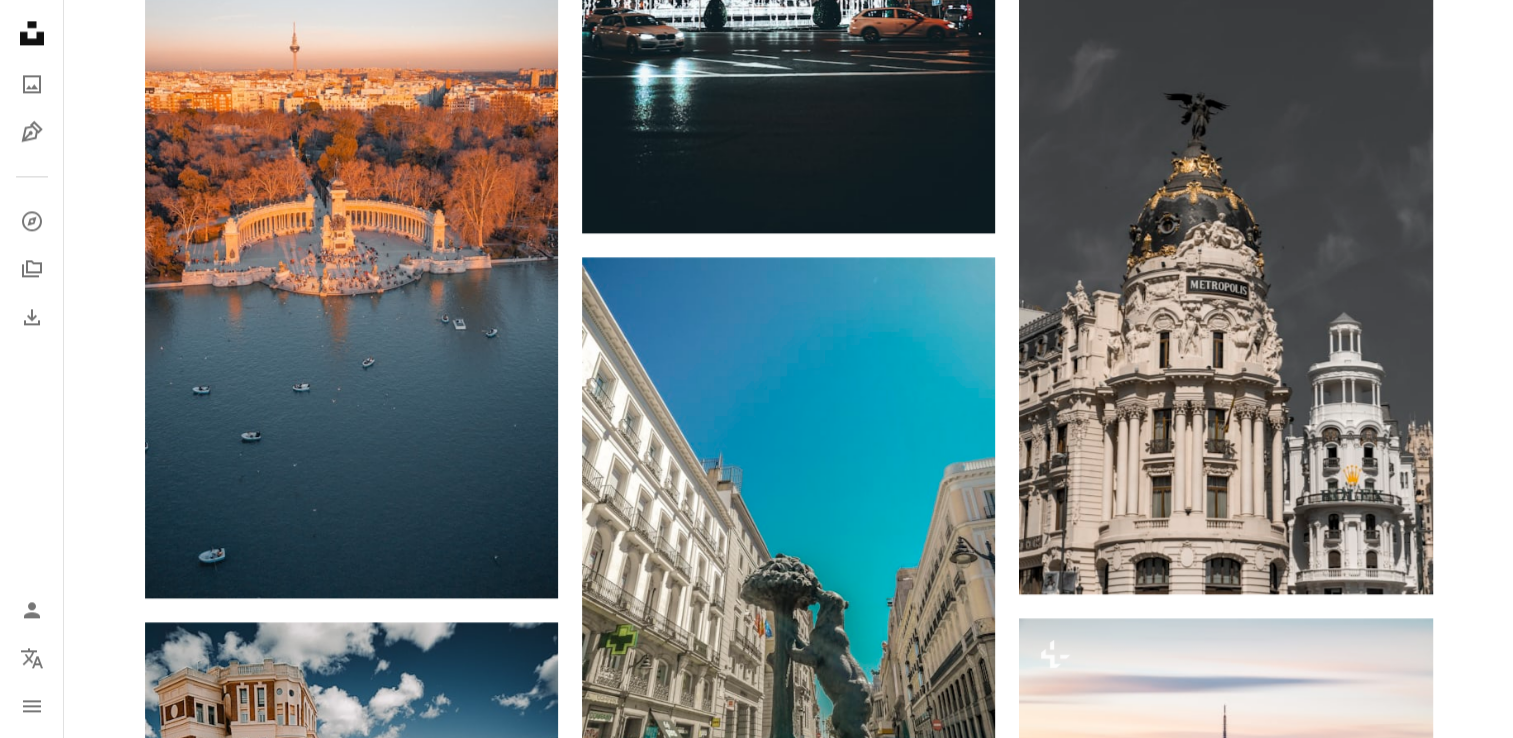 scroll, scrollTop: 2820, scrollLeft: 0, axis: vertical 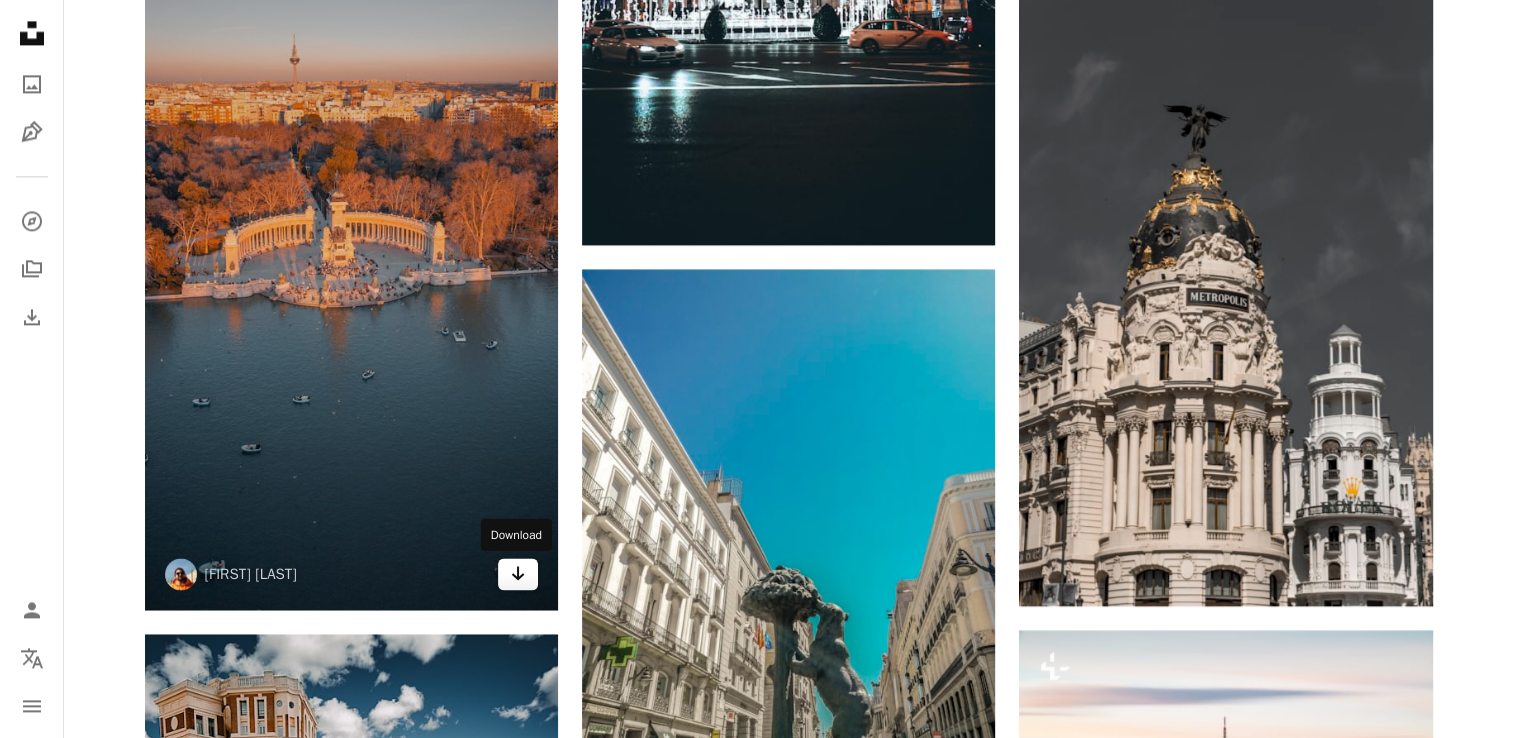 click 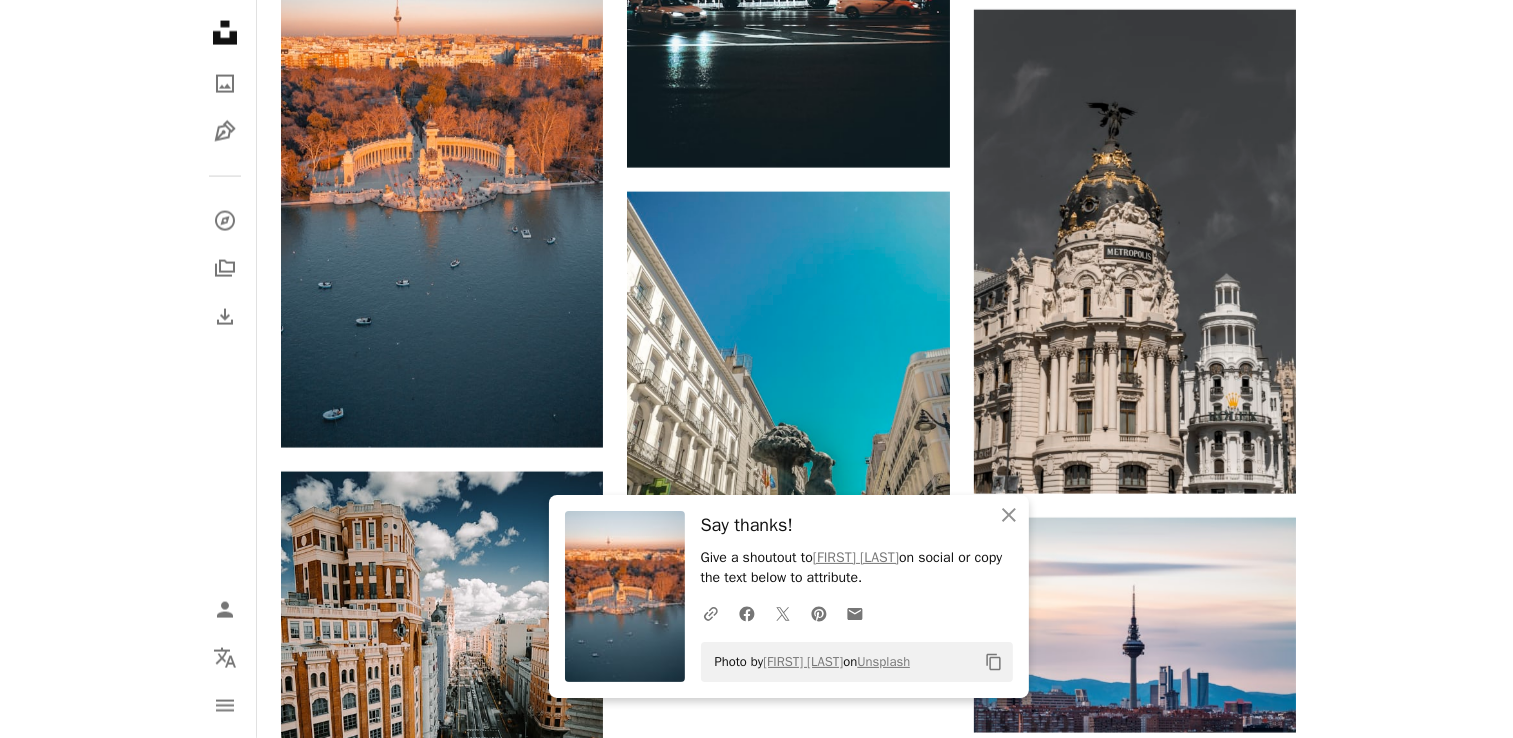 scroll, scrollTop: 2820, scrollLeft: 0, axis: vertical 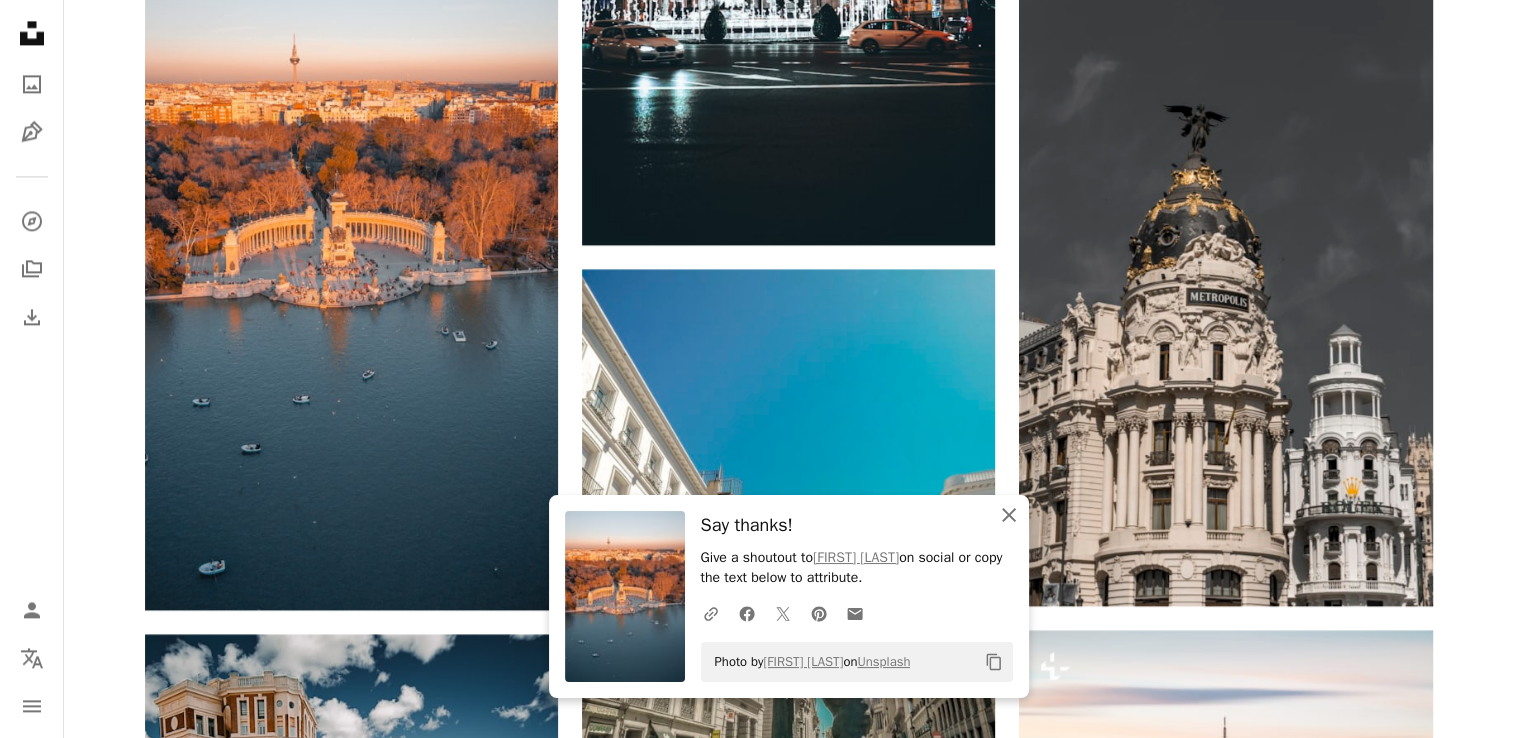 click on "An X shape" 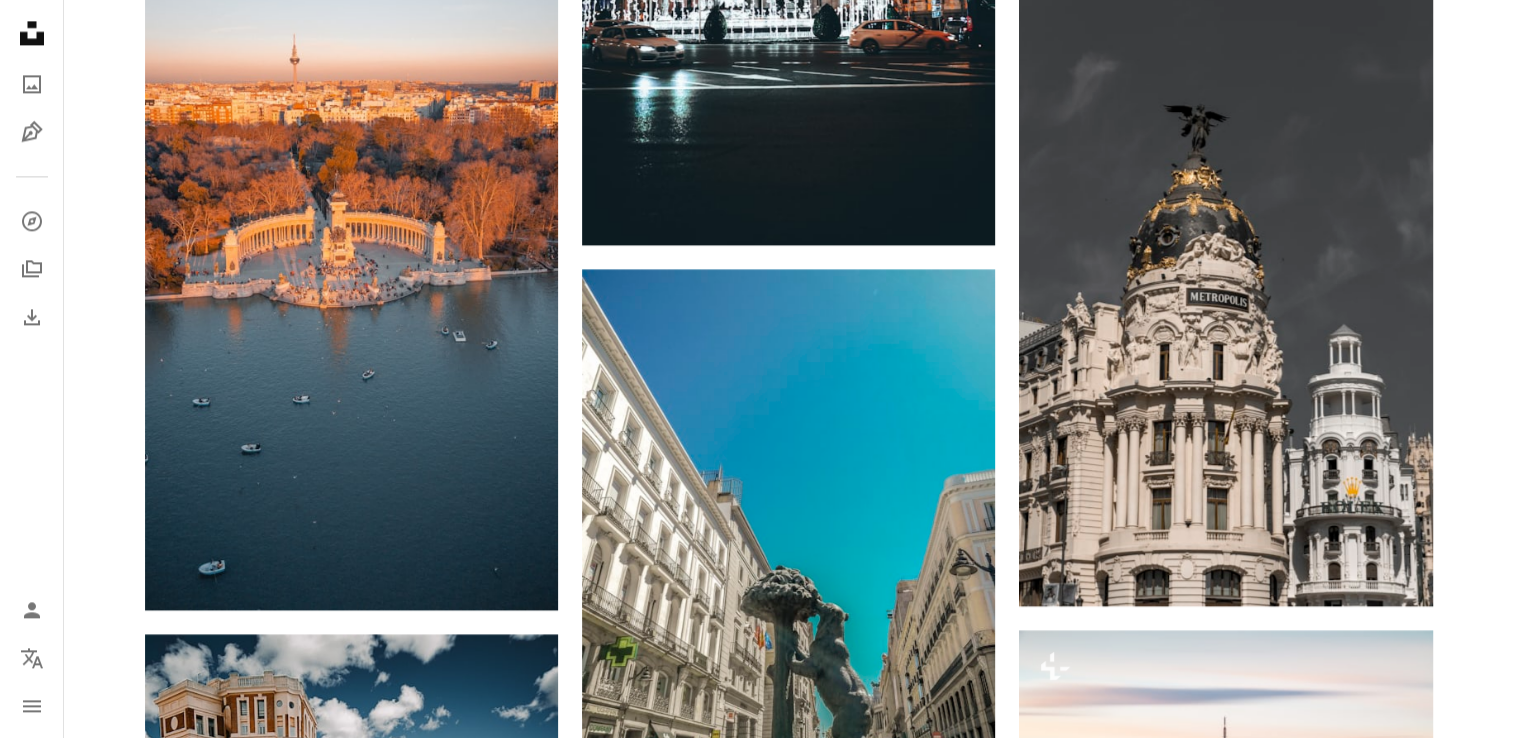 scroll, scrollTop: 3465, scrollLeft: 0, axis: vertical 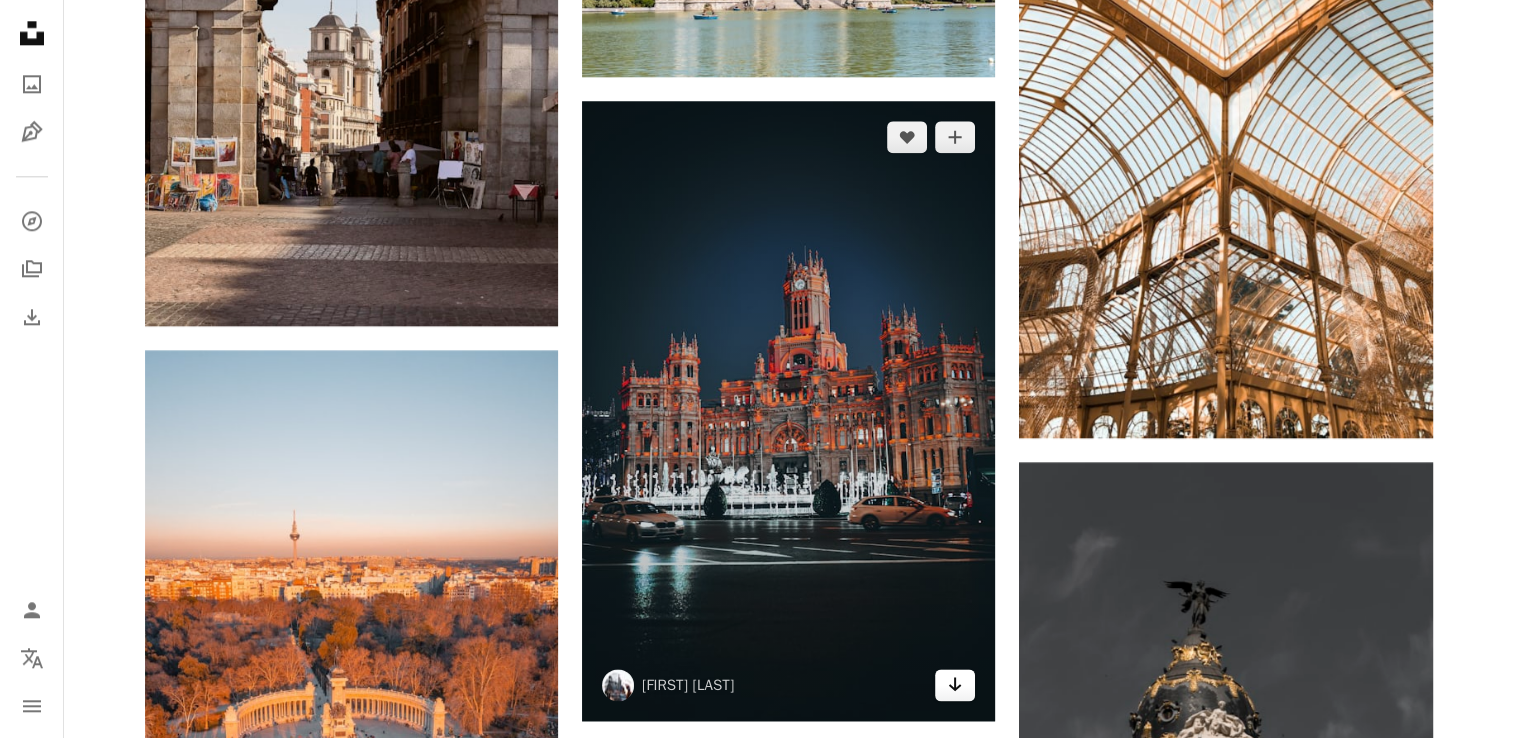 click on "Arrow pointing down" 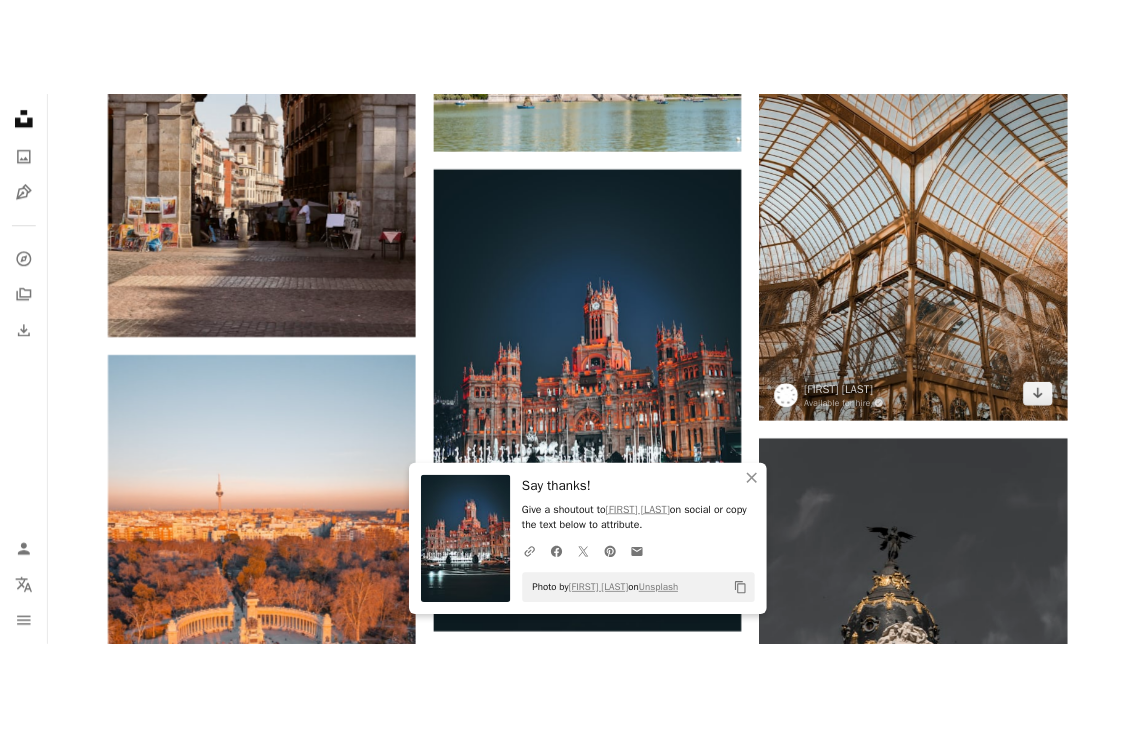 scroll, scrollTop: 2018, scrollLeft: 0, axis: vertical 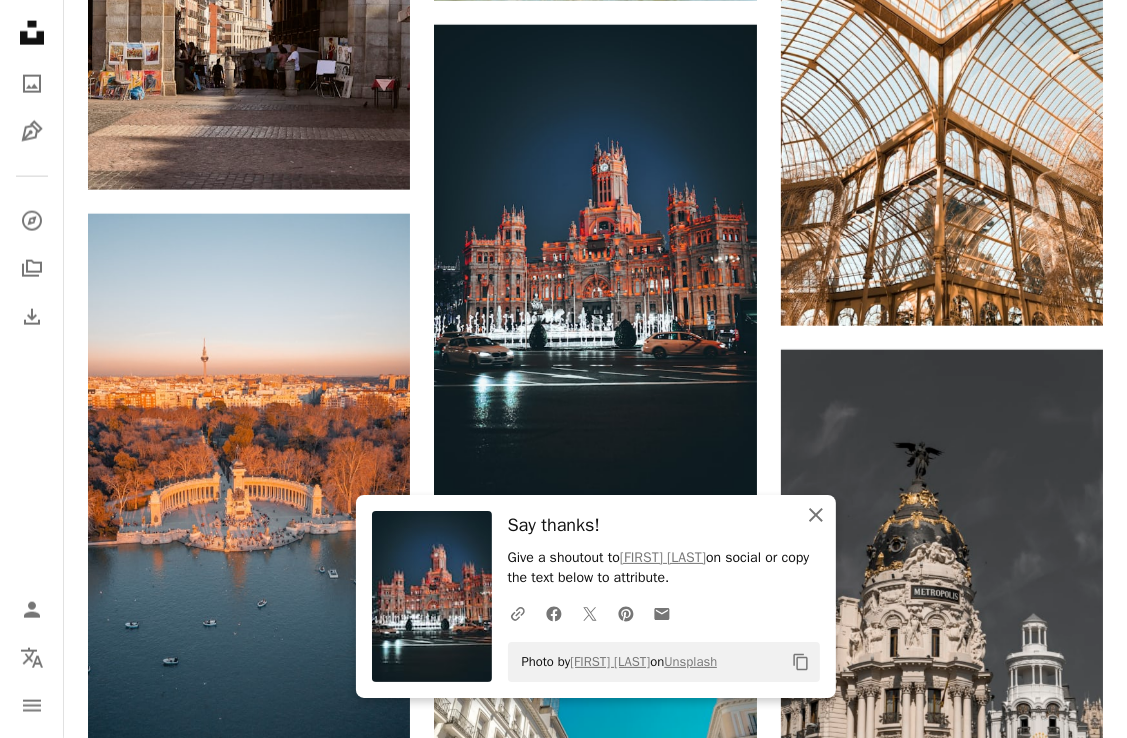 click 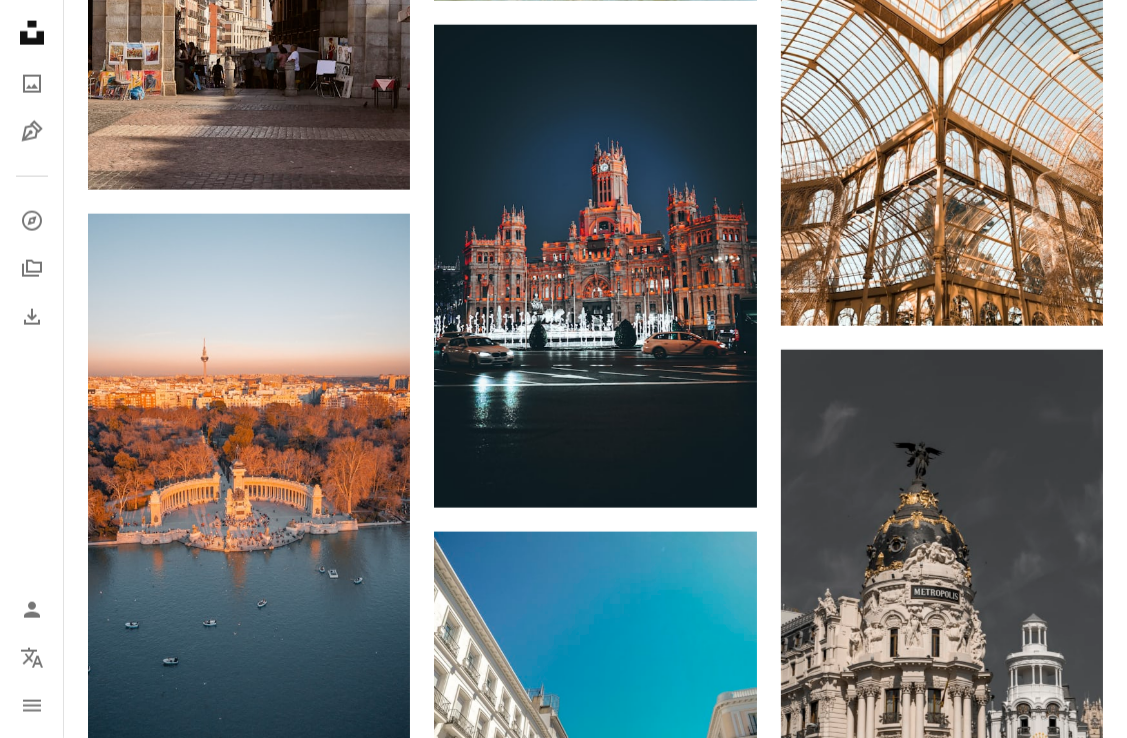 scroll, scrollTop: 1372, scrollLeft: 0, axis: vertical 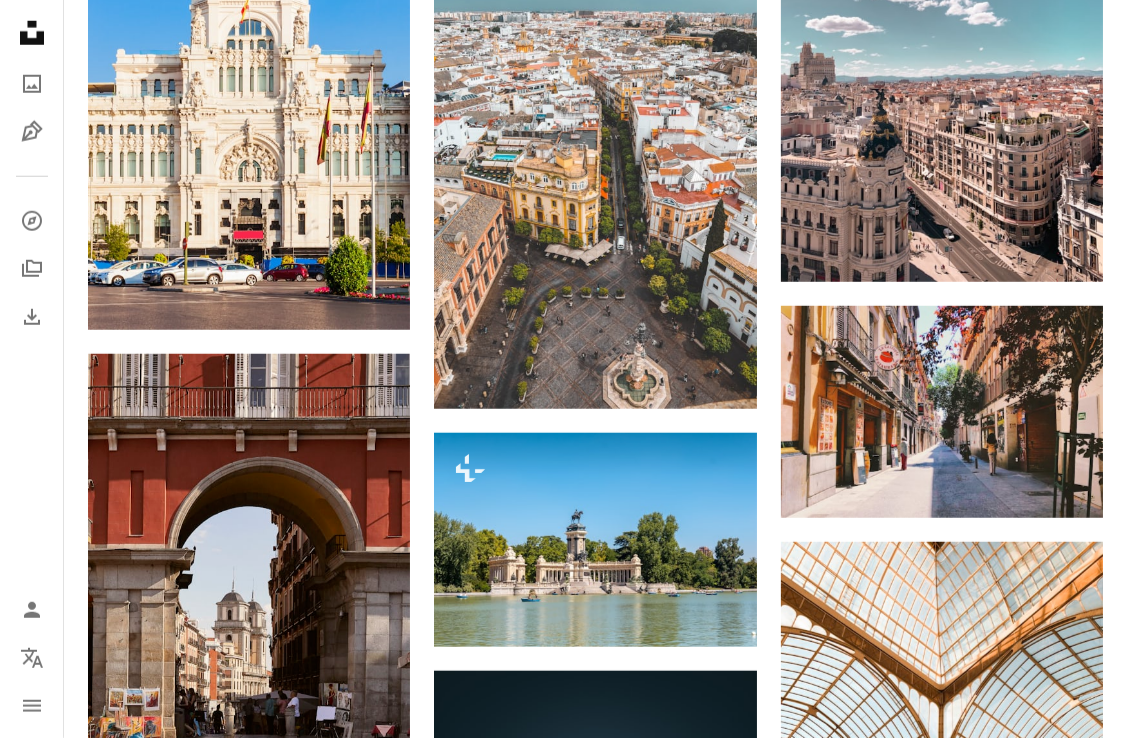drag, startPoint x: 1136, startPoint y: 310, endPoint x: 1127, endPoint y: 240, distance: 70.5762 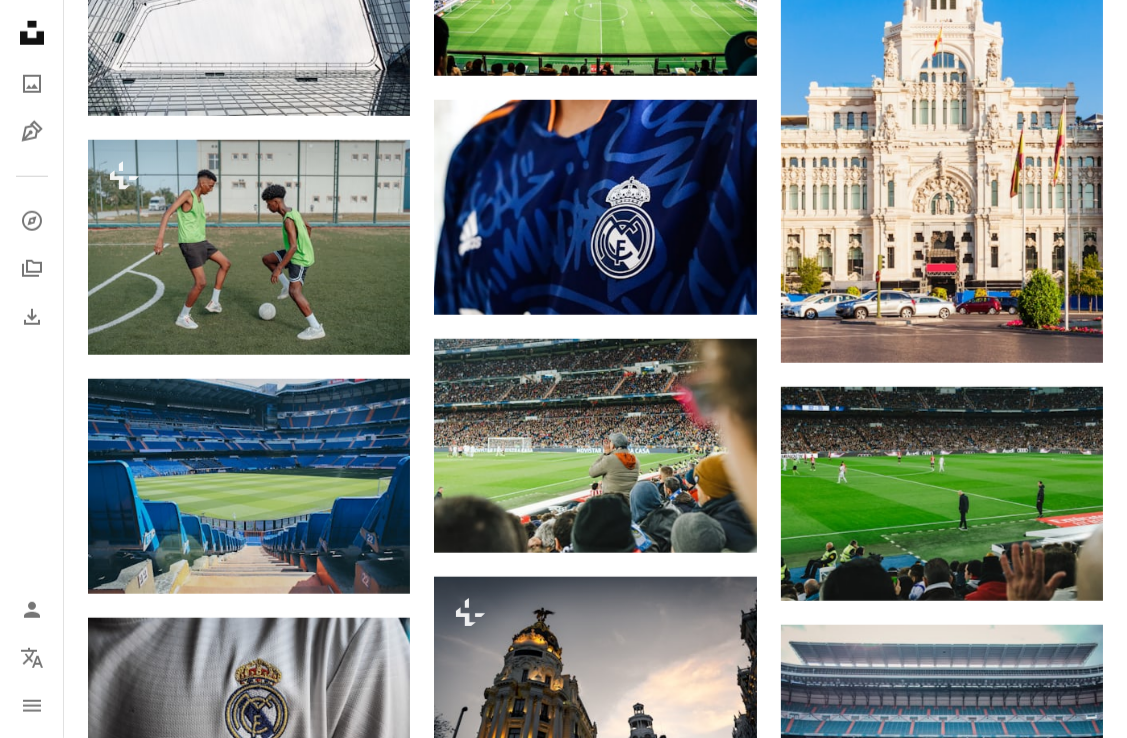 scroll, scrollTop: 0, scrollLeft: 0, axis: both 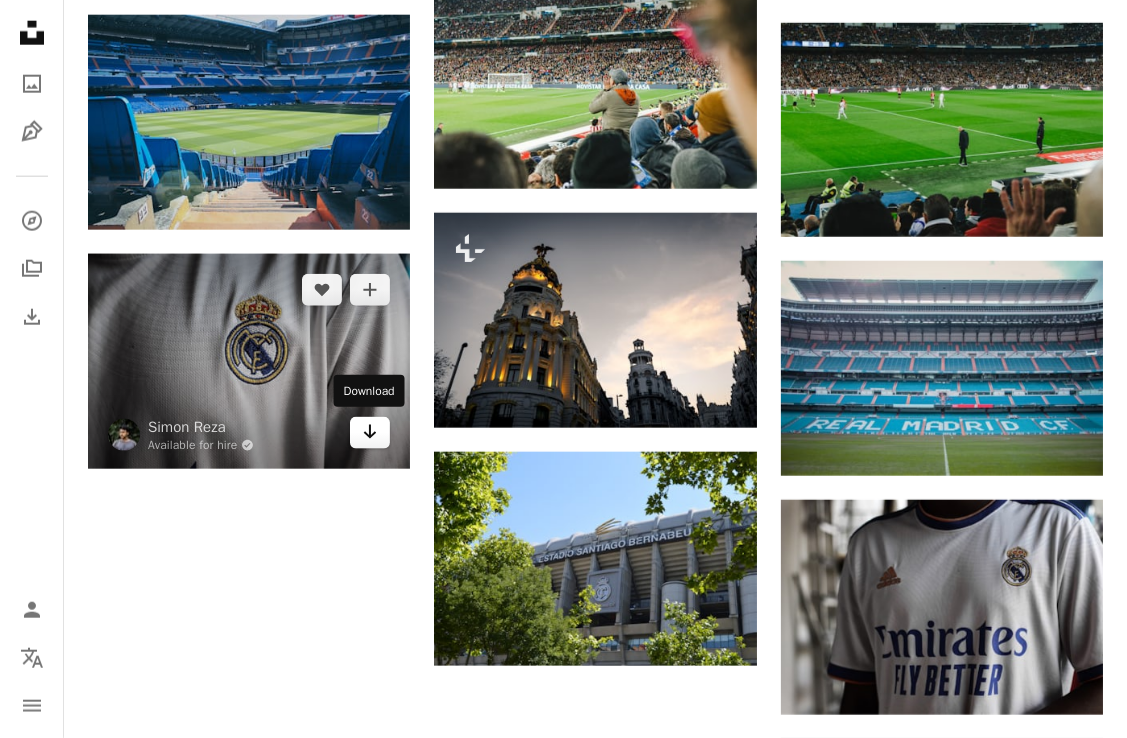 click on "Arrow pointing down" 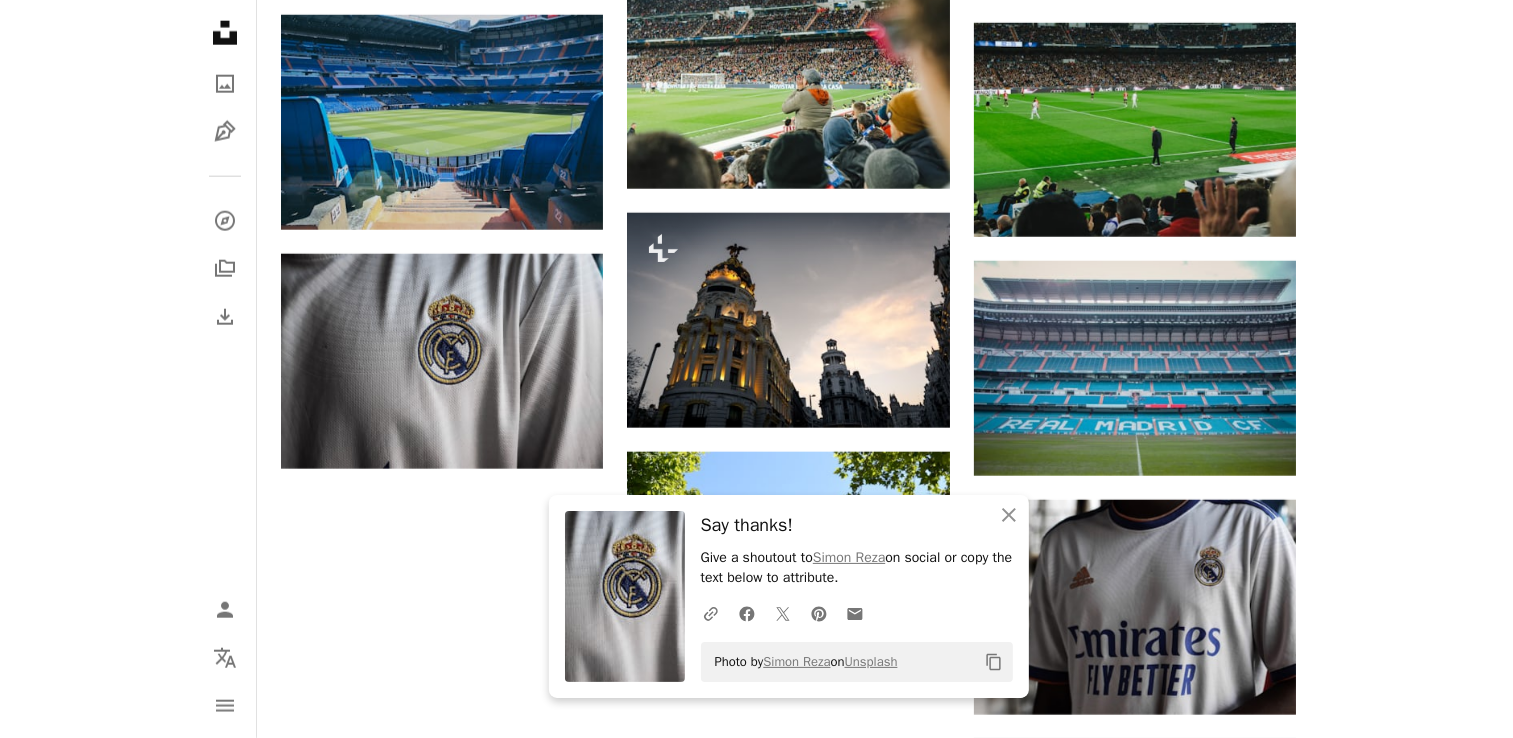 scroll, scrollTop: 2063, scrollLeft: 0, axis: vertical 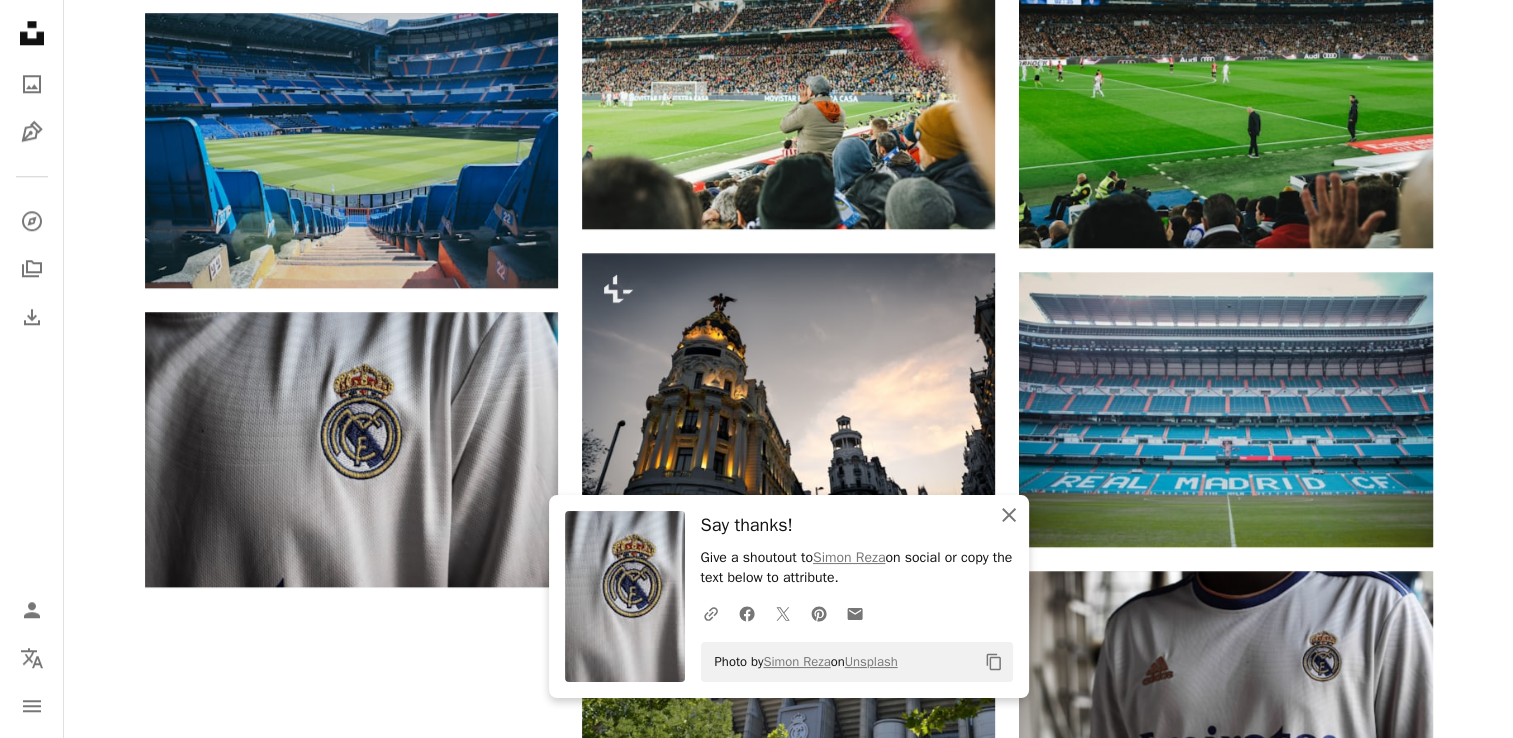 click on "An X shape" 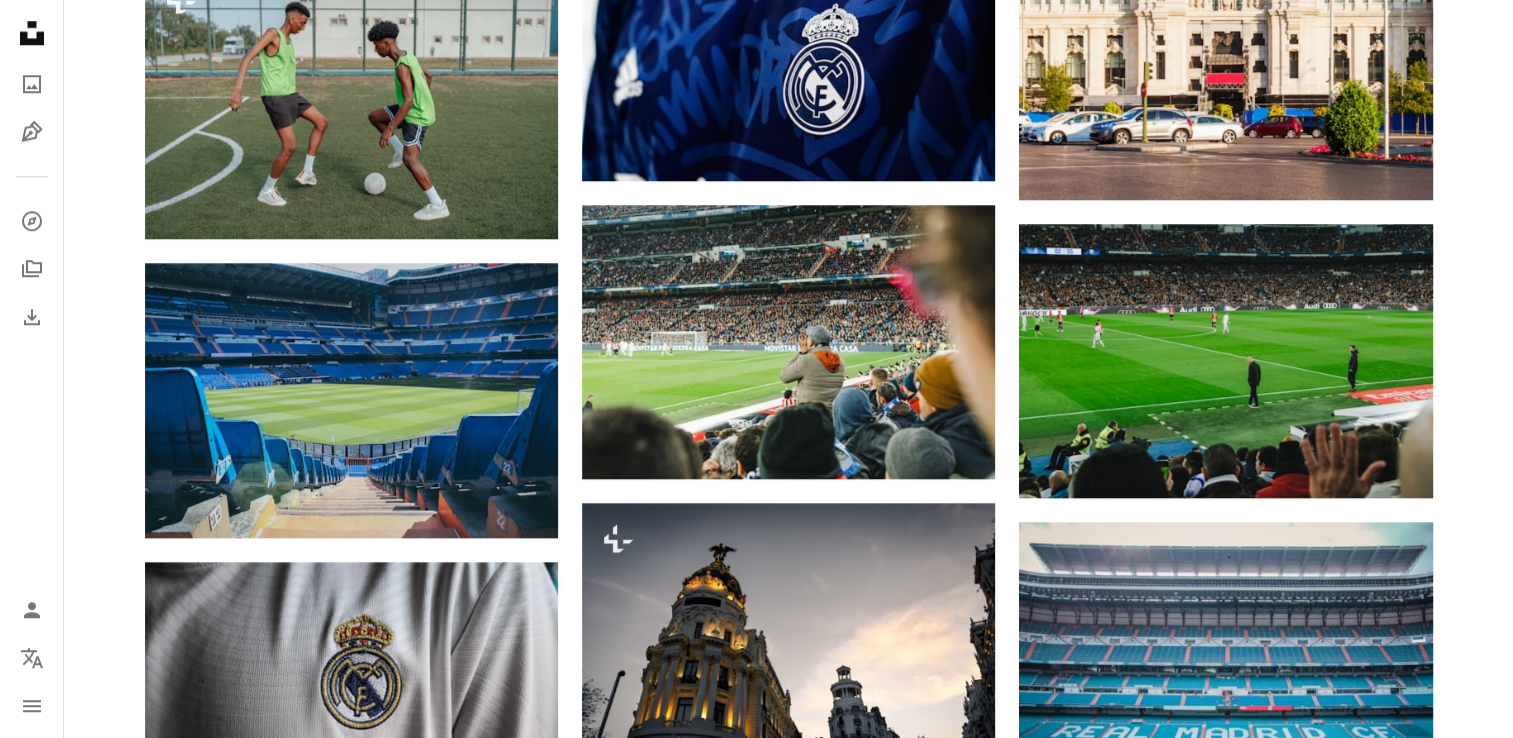 scroll, scrollTop: 1849, scrollLeft: 0, axis: vertical 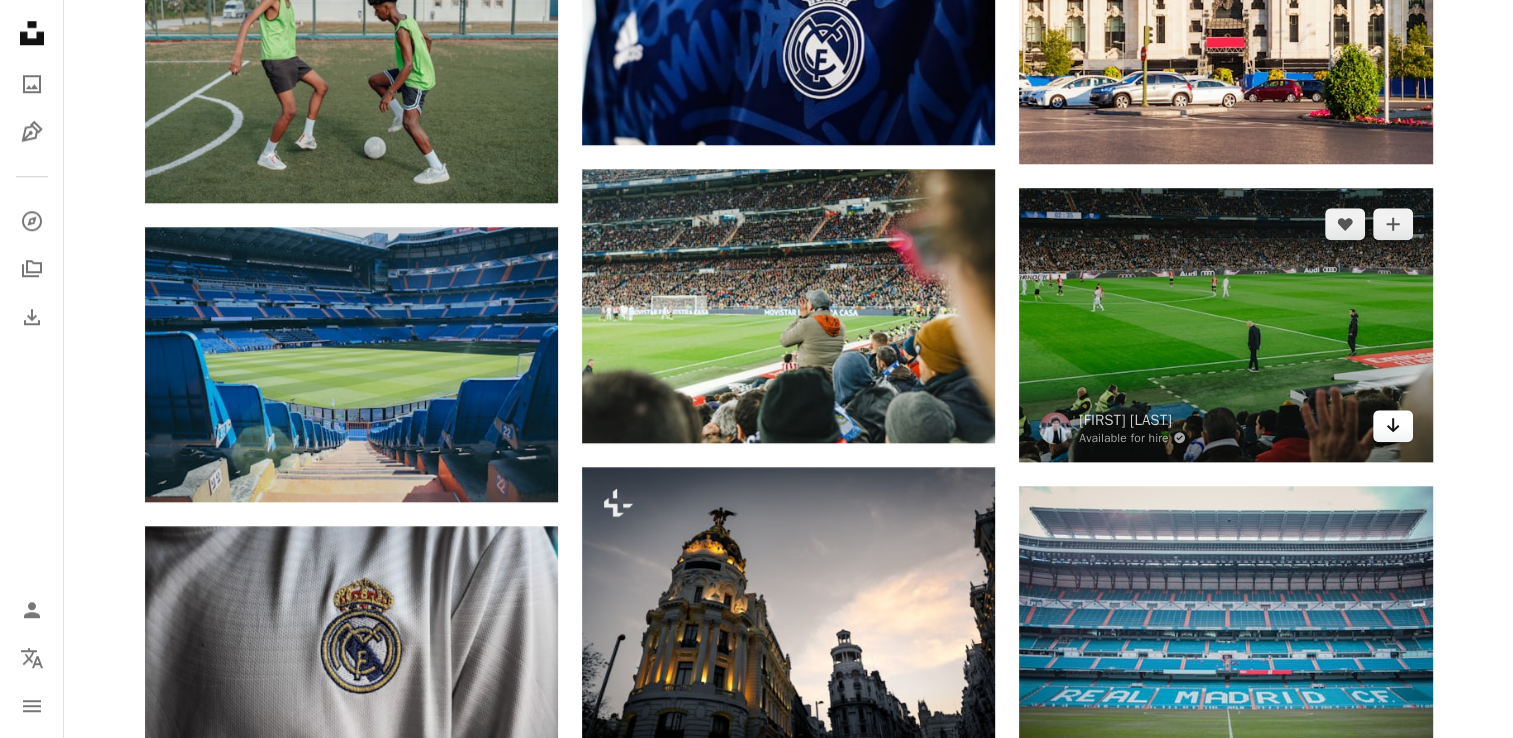 click on "Arrow pointing down" at bounding box center (1393, 426) 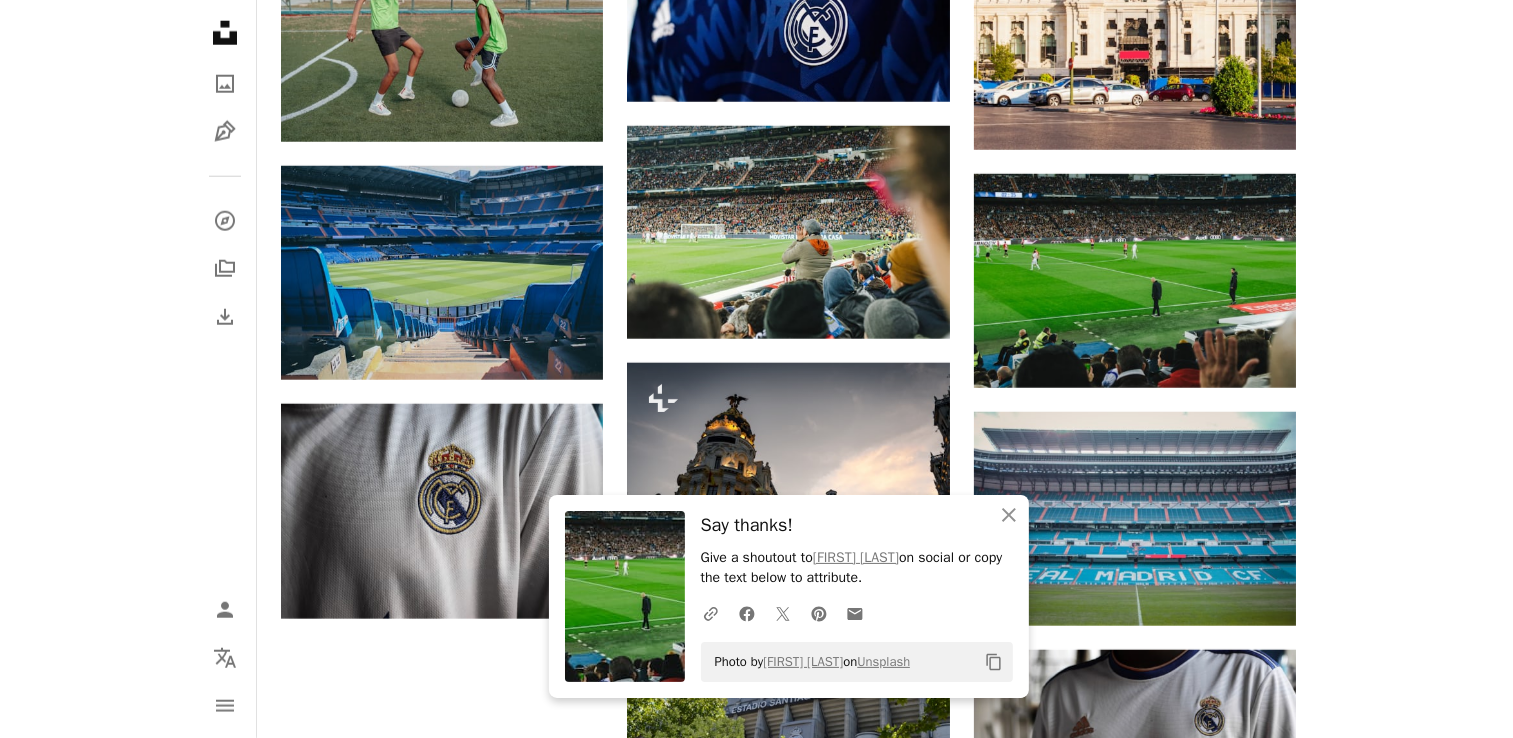 scroll, scrollTop: 1849, scrollLeft: 0, axis: vertical 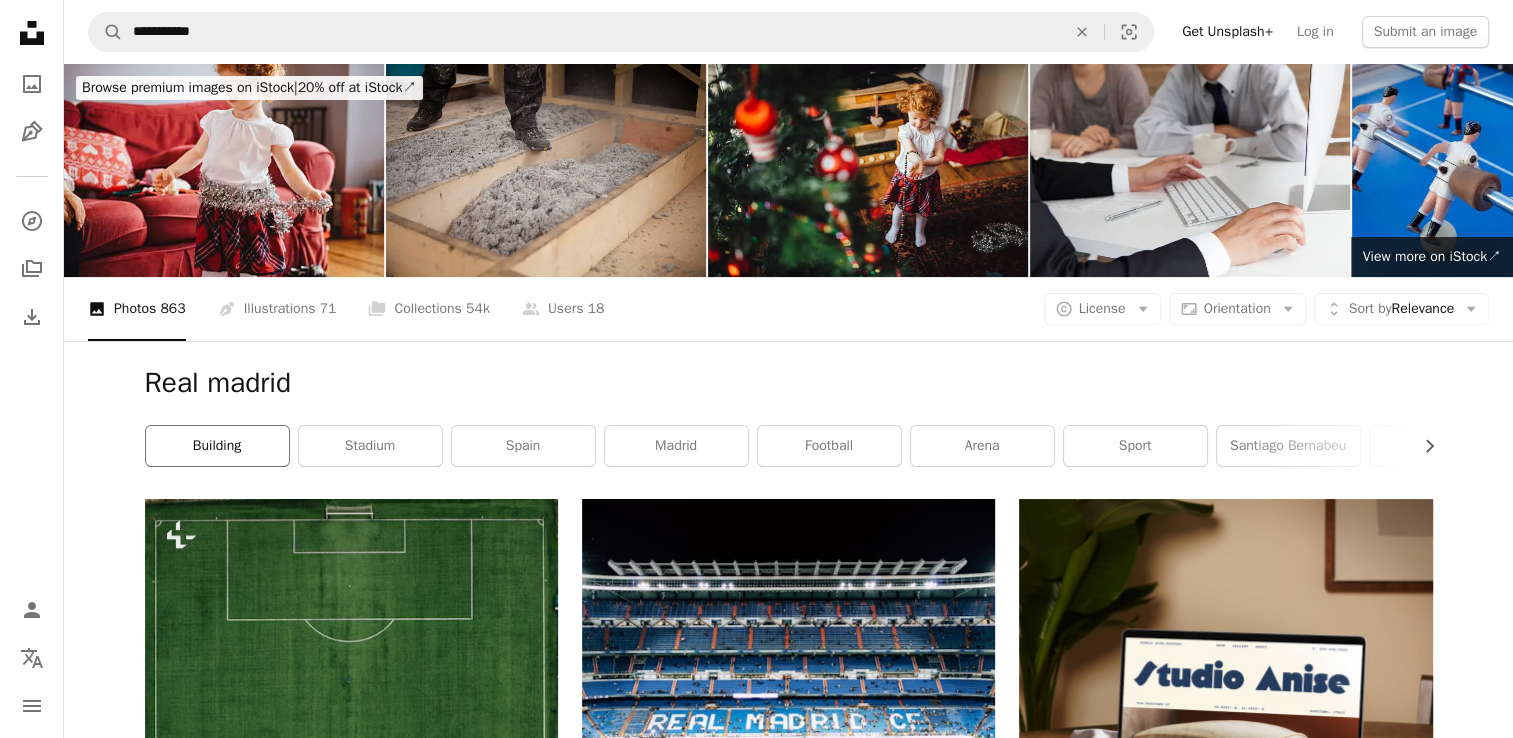 click on "building" at bounding box center (217, 446) 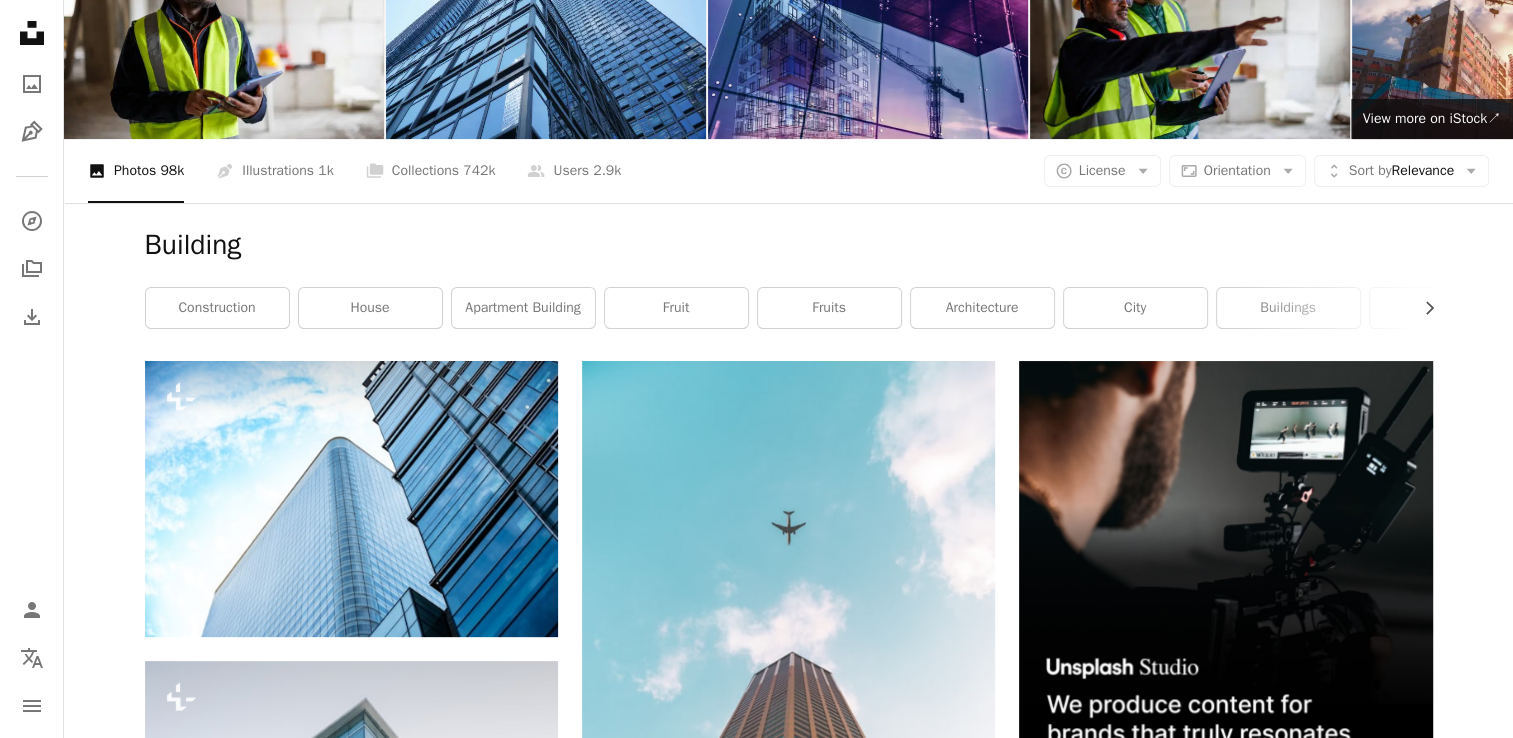 scroll, scrollTop: 0, scrollLeft: 0, axis: both 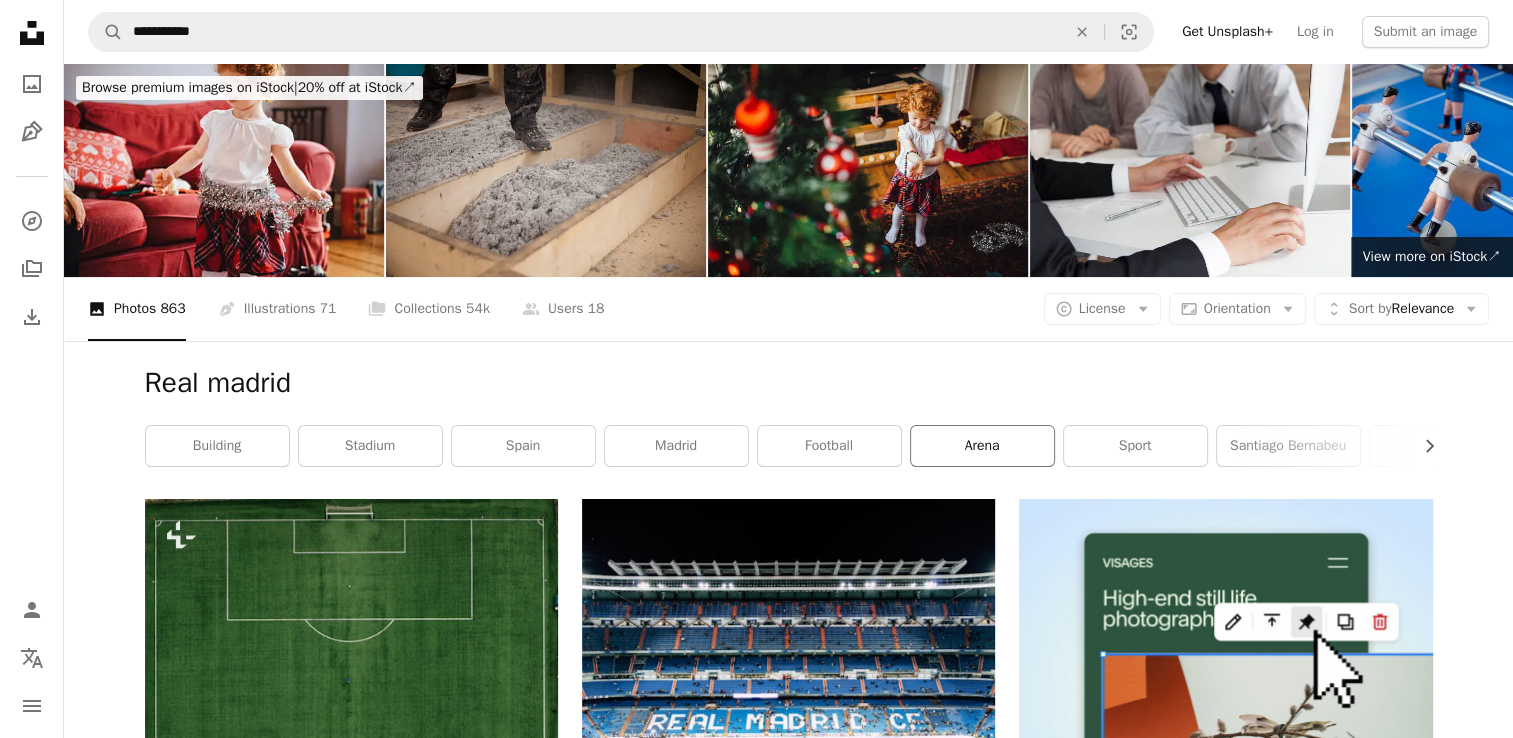 click on "arena" at bounding box center (982, 446) 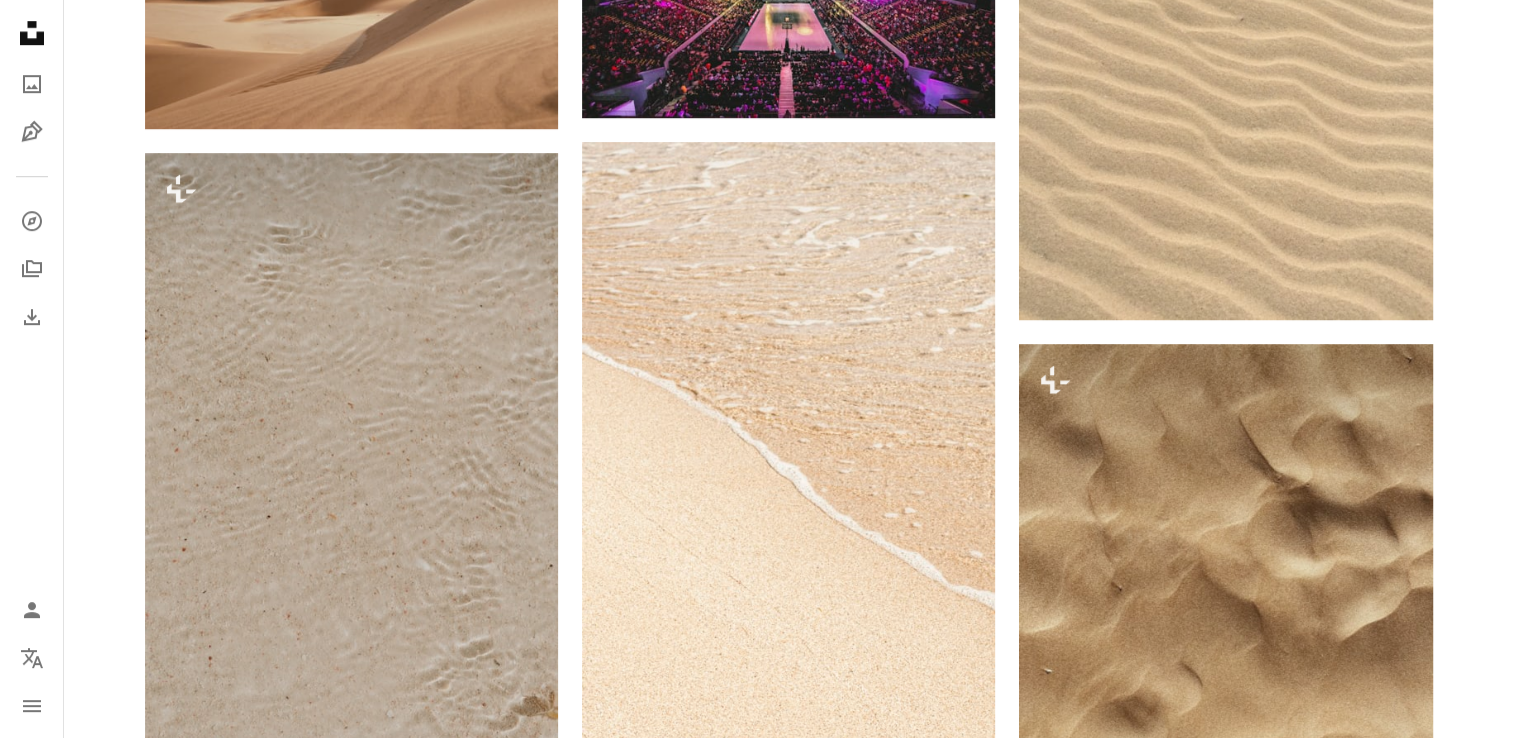 scroll, scrollTop: 1936, scrollLeft: 0, axis: vertical 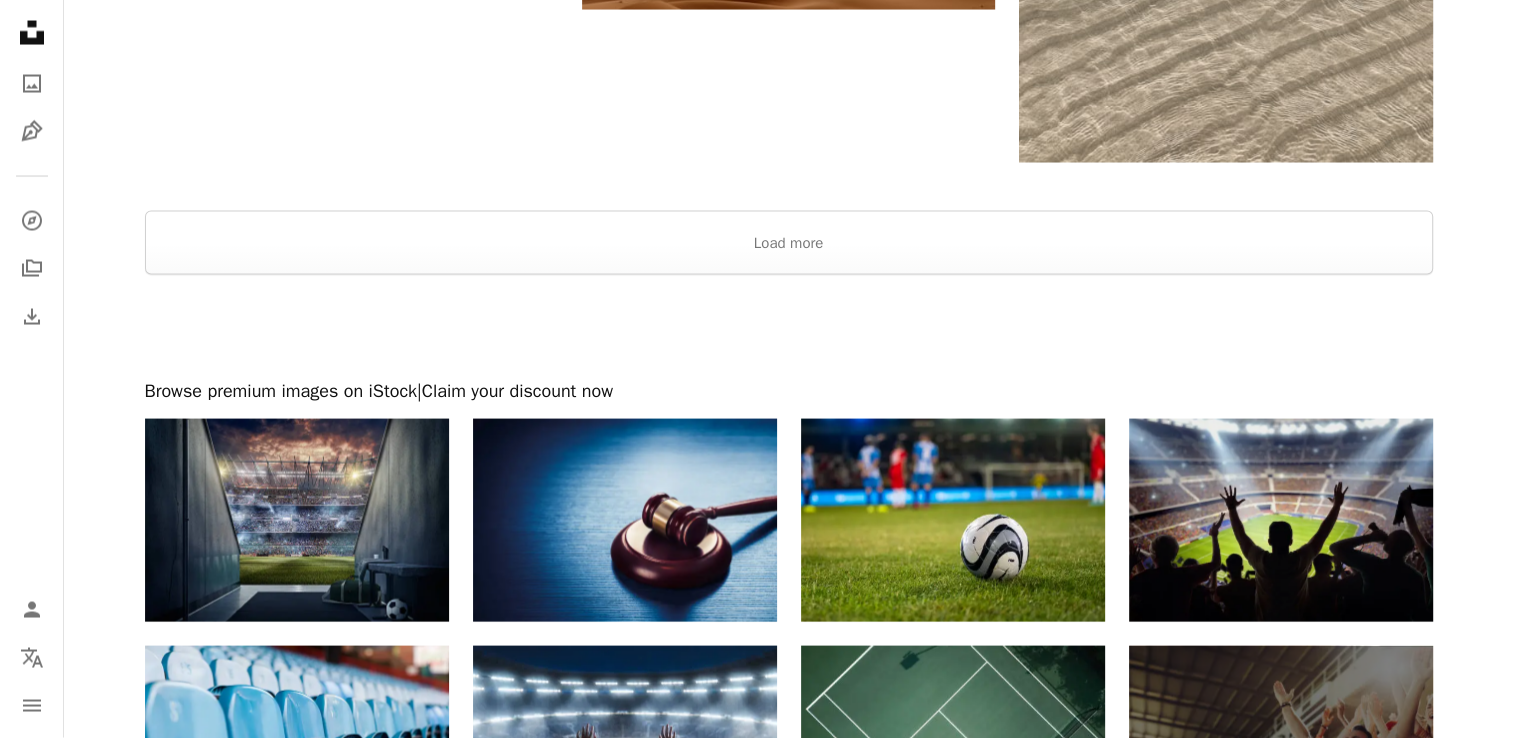 click at bounding box center (1281, 520) 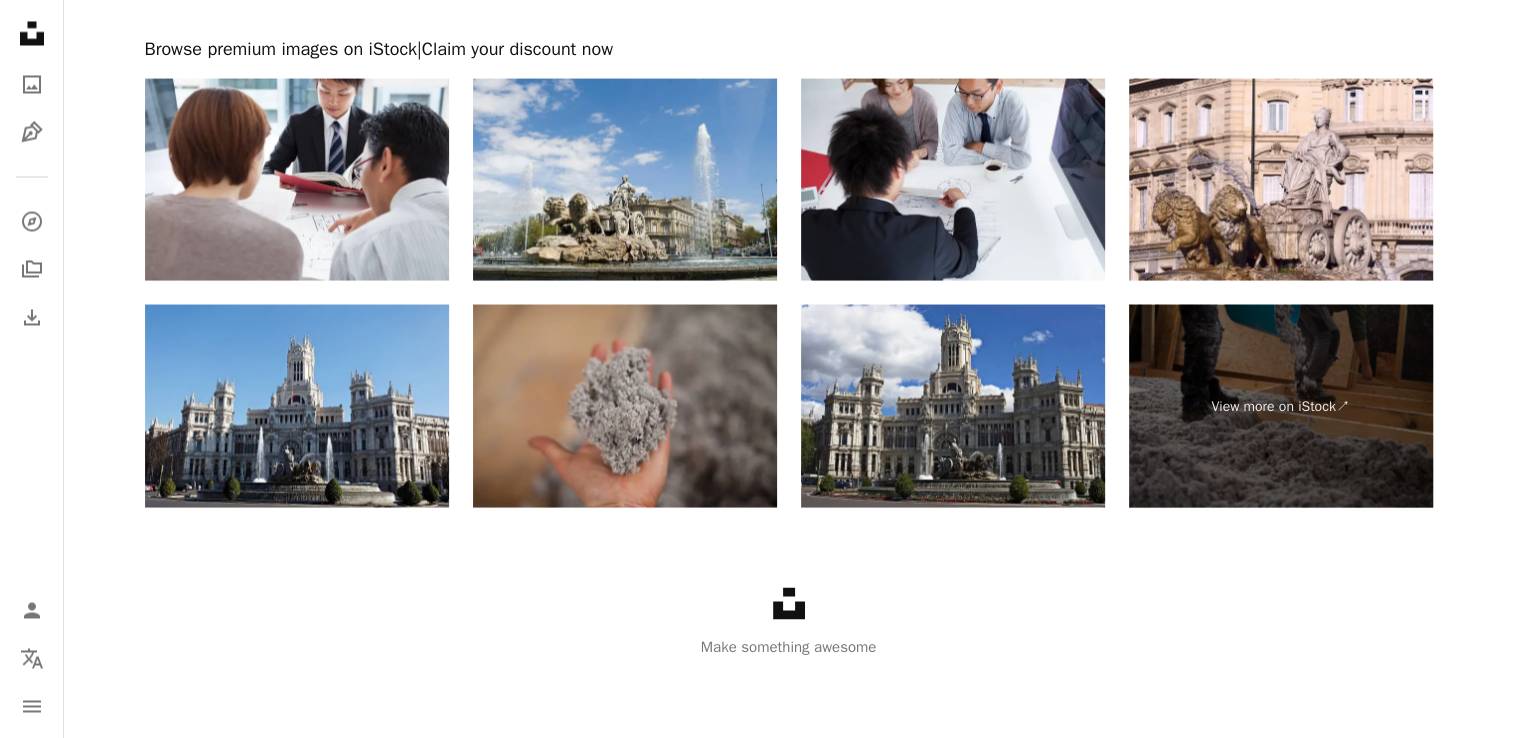 scroll, scrollTop: 0, scrollLeft: 0, axis: both 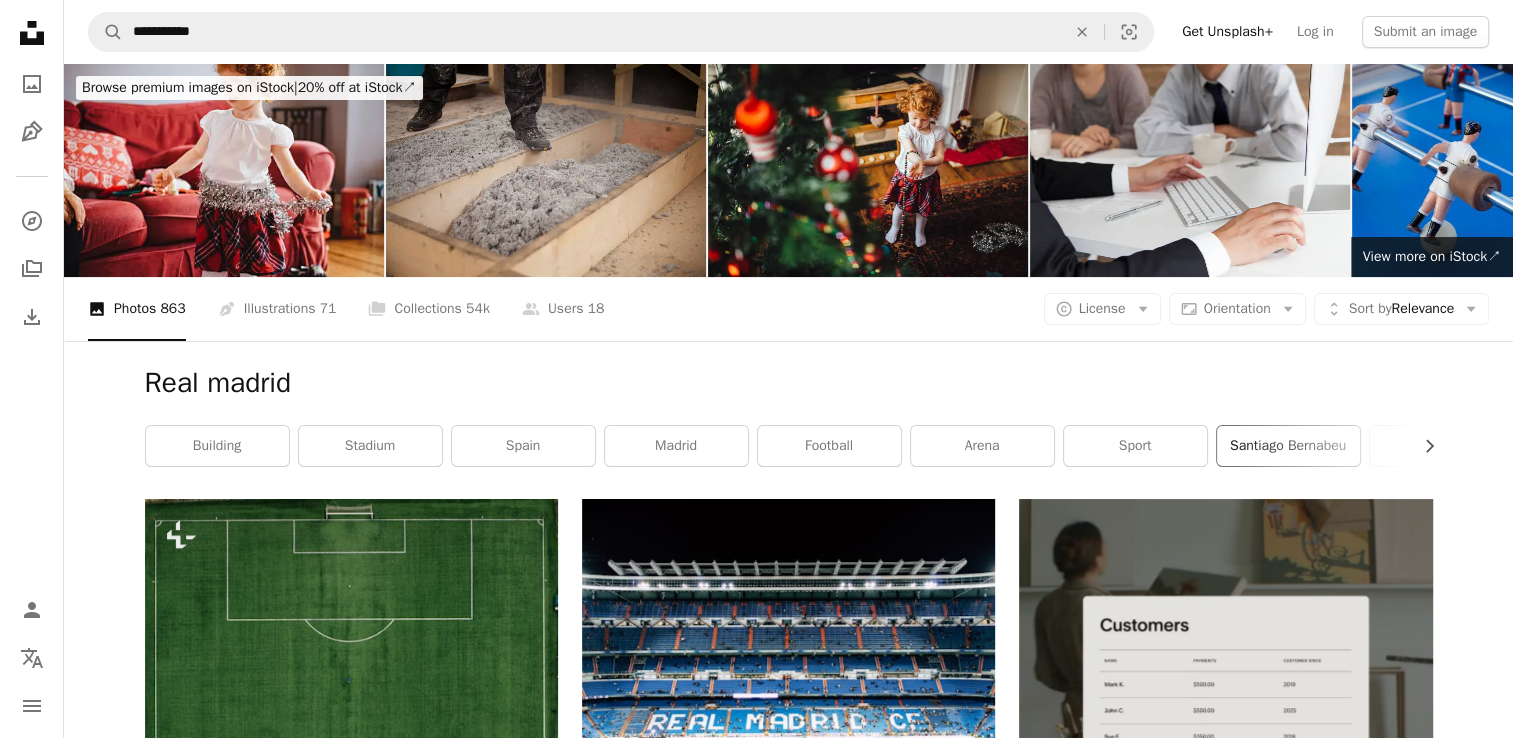 click on "santiago bernabeu" at bounding box center (1288, 446) 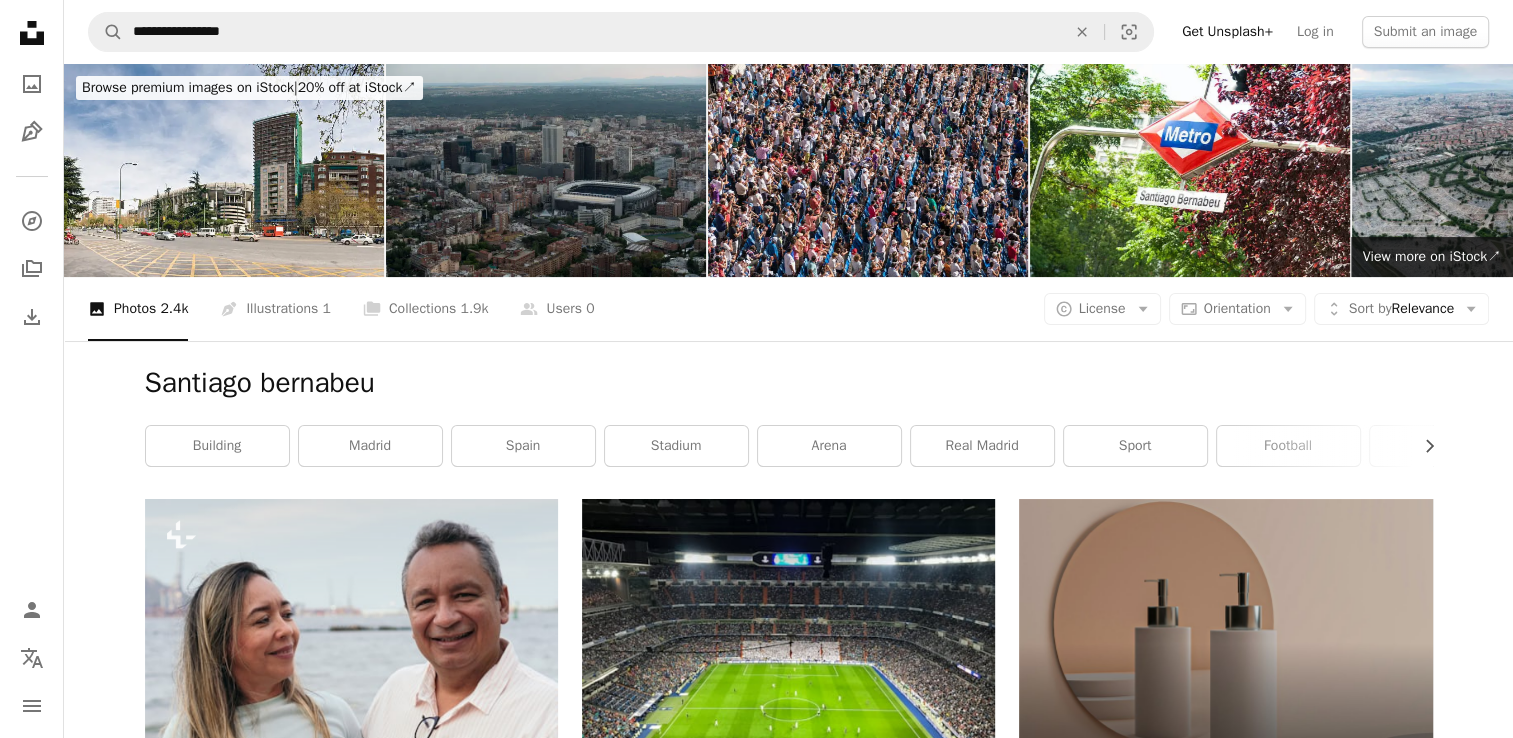 click at bounding box center [546, 170] 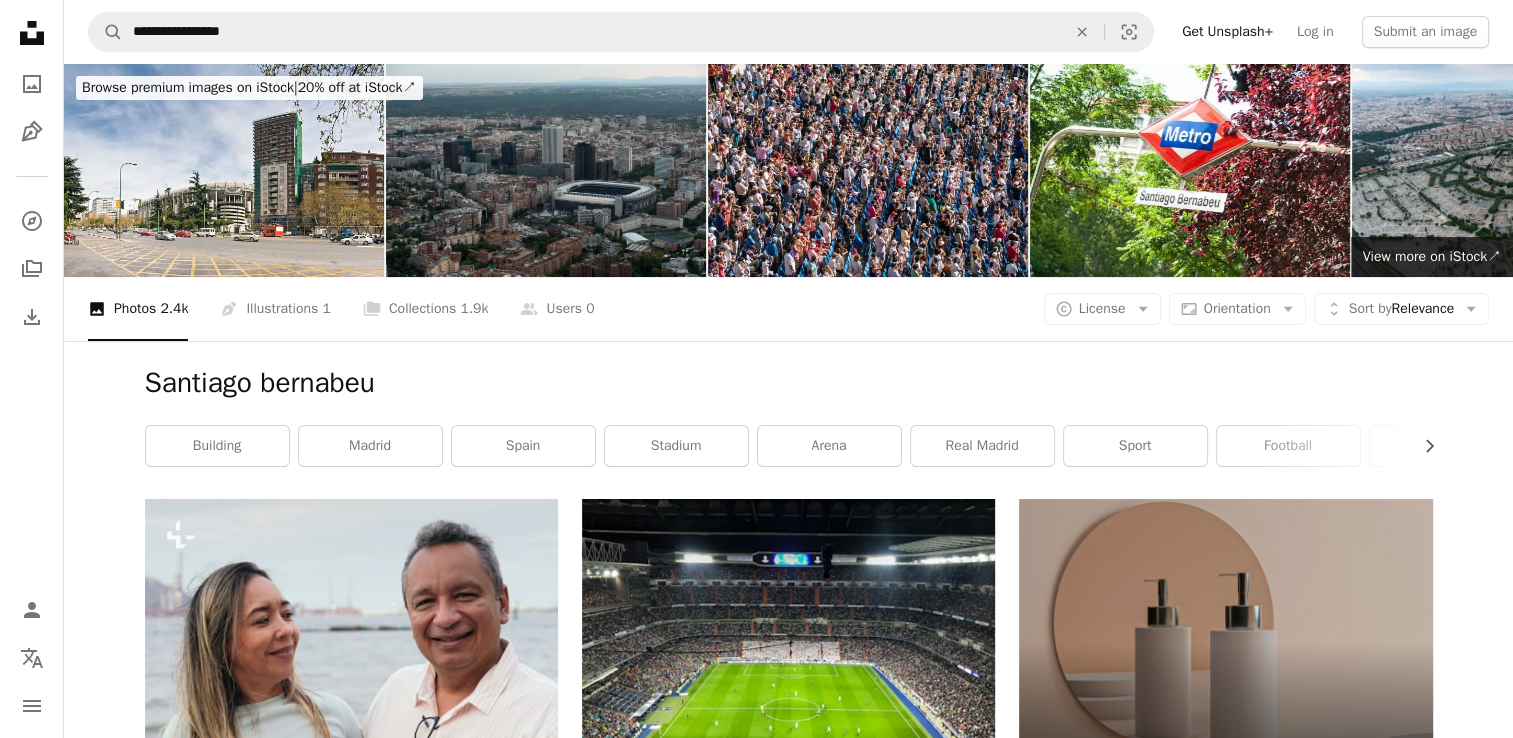scroll, scrollTop: 645, scrollLeft: 0, axis: vertical 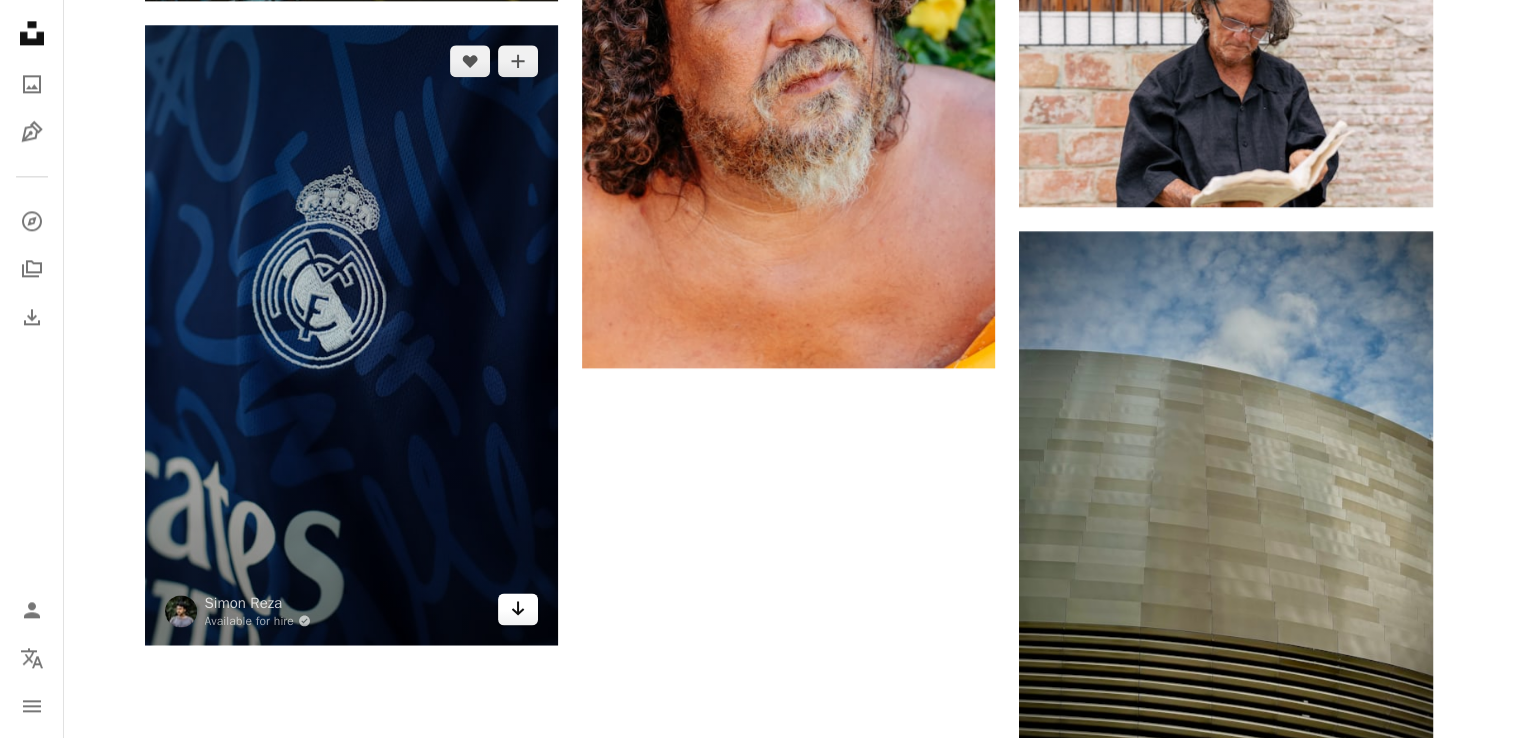 click on "Arrow pointing down" 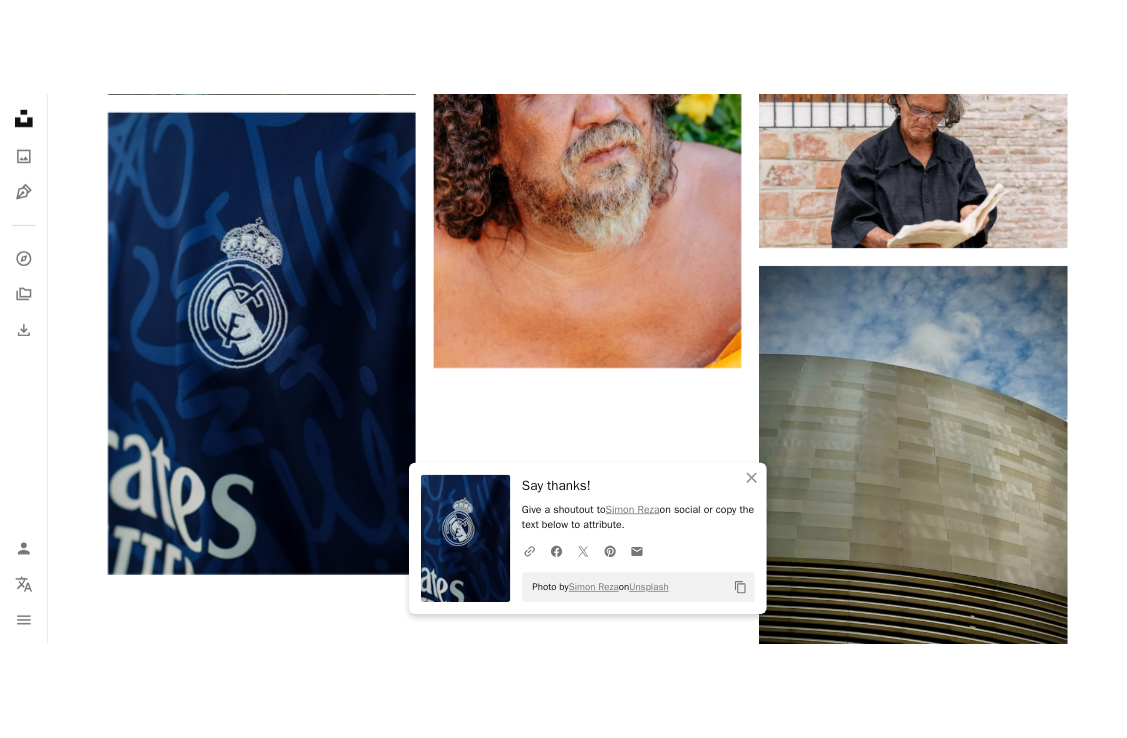 scroll, scrollTop: 2265, scrollLeft: 0, axis: vertical 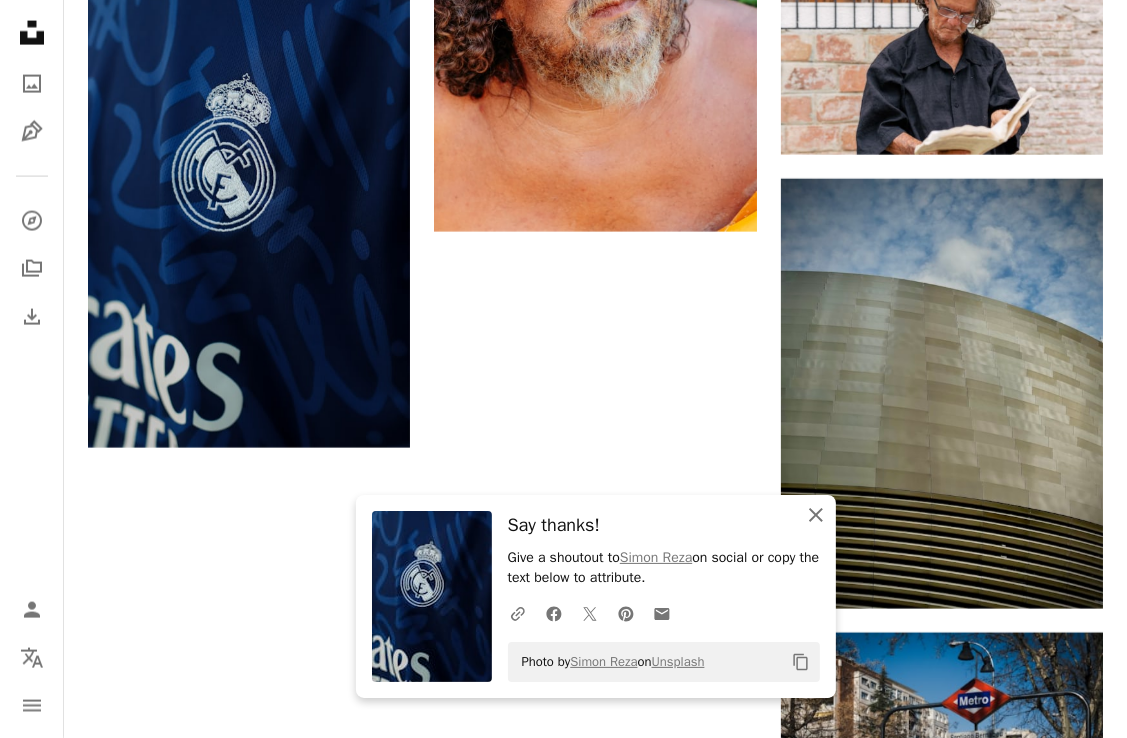 click on "An X shape" 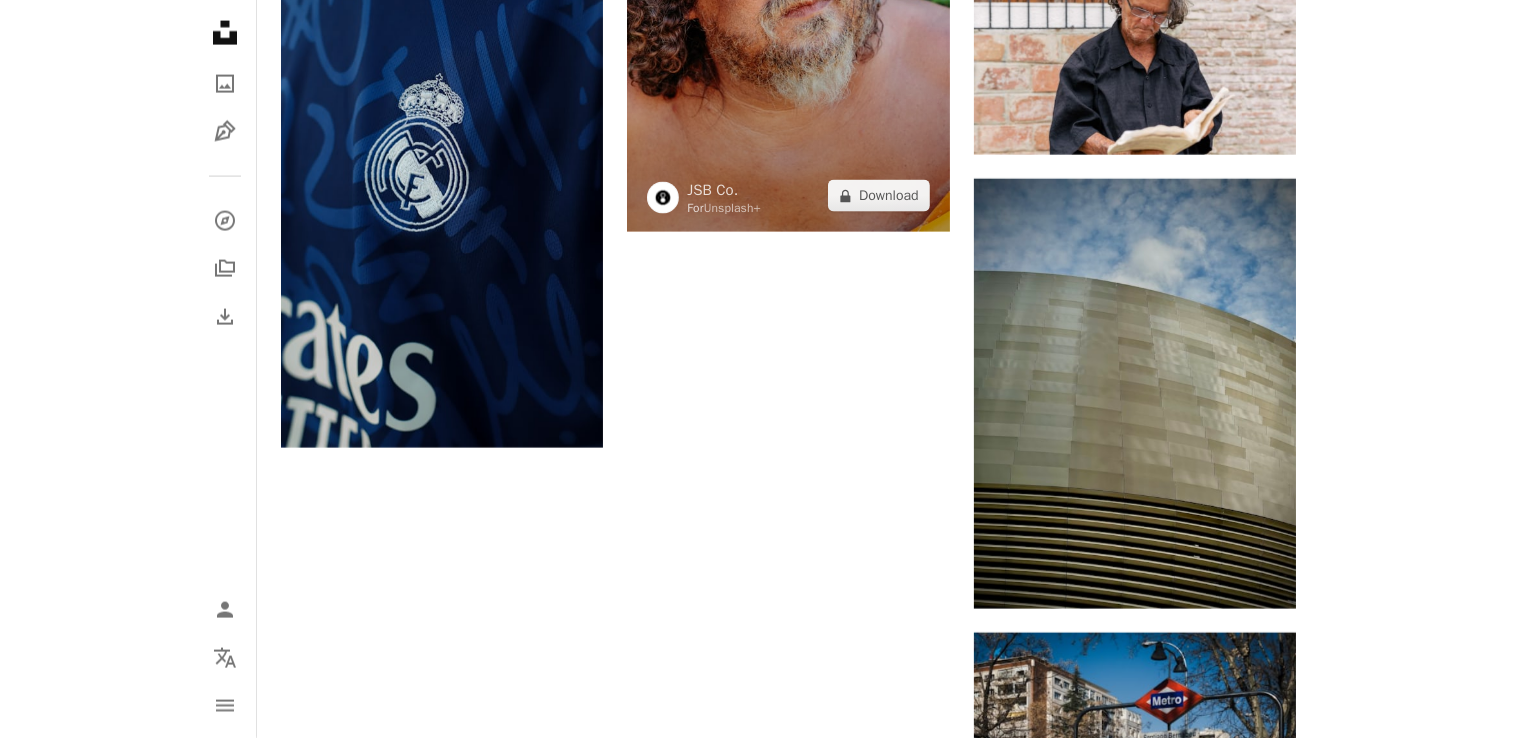 scroll, scrollTop: 2719, scrollLeft: 0, axis: vertical 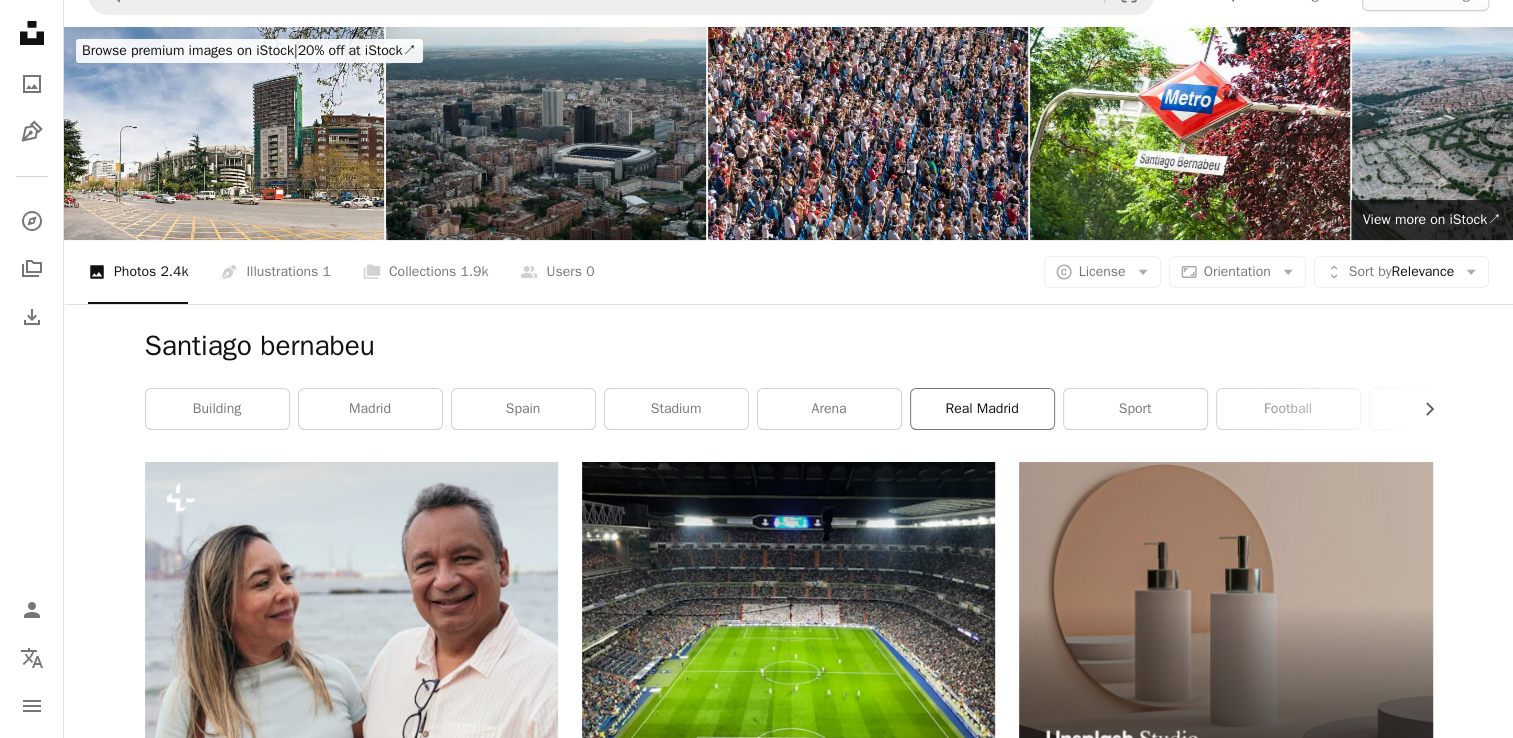 drag, startPoint x: 991, startPoint y: 397, endPoint x: 952, endPoint y: 411, distance: 41.4367 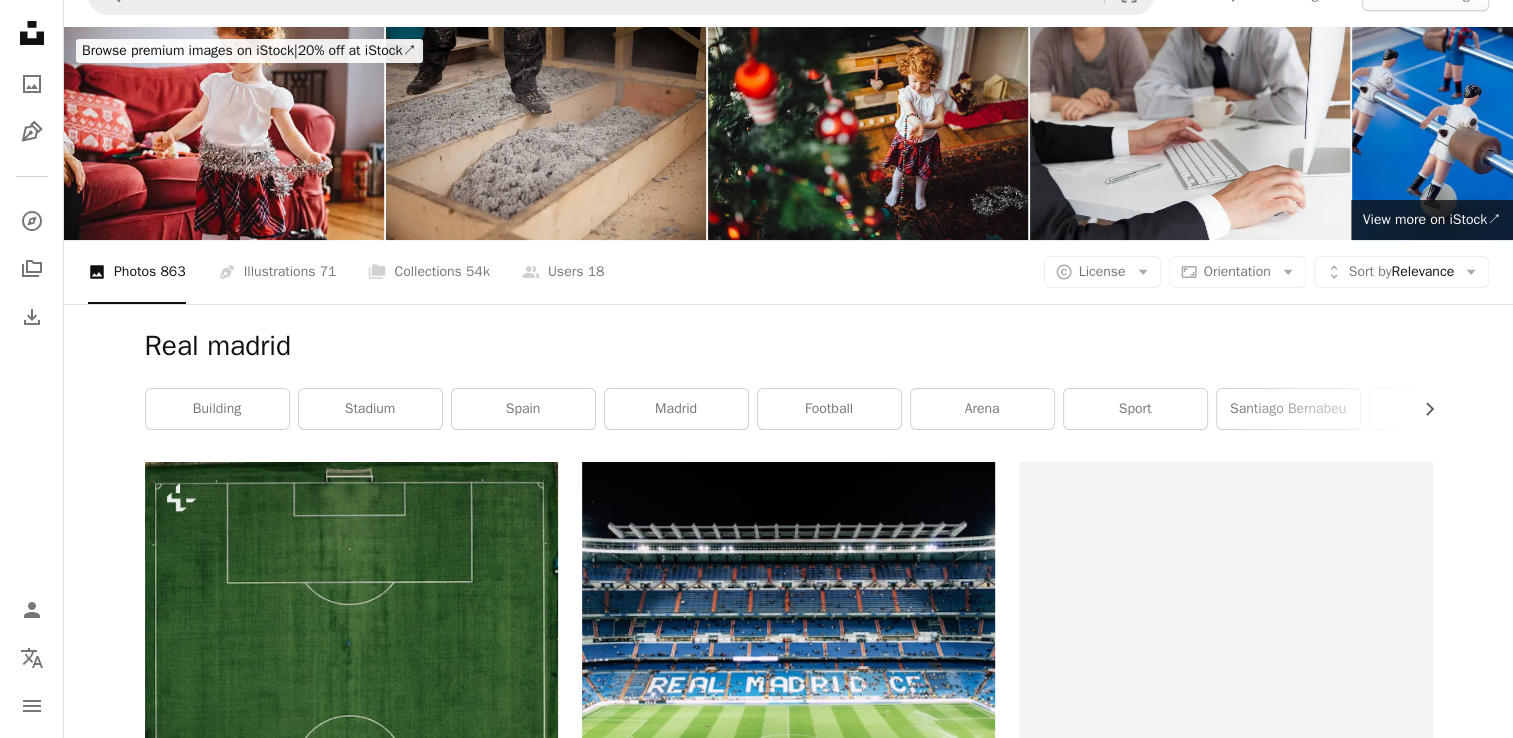 scroll, scrollTop: 0, scrollLeft: 0, axis: both 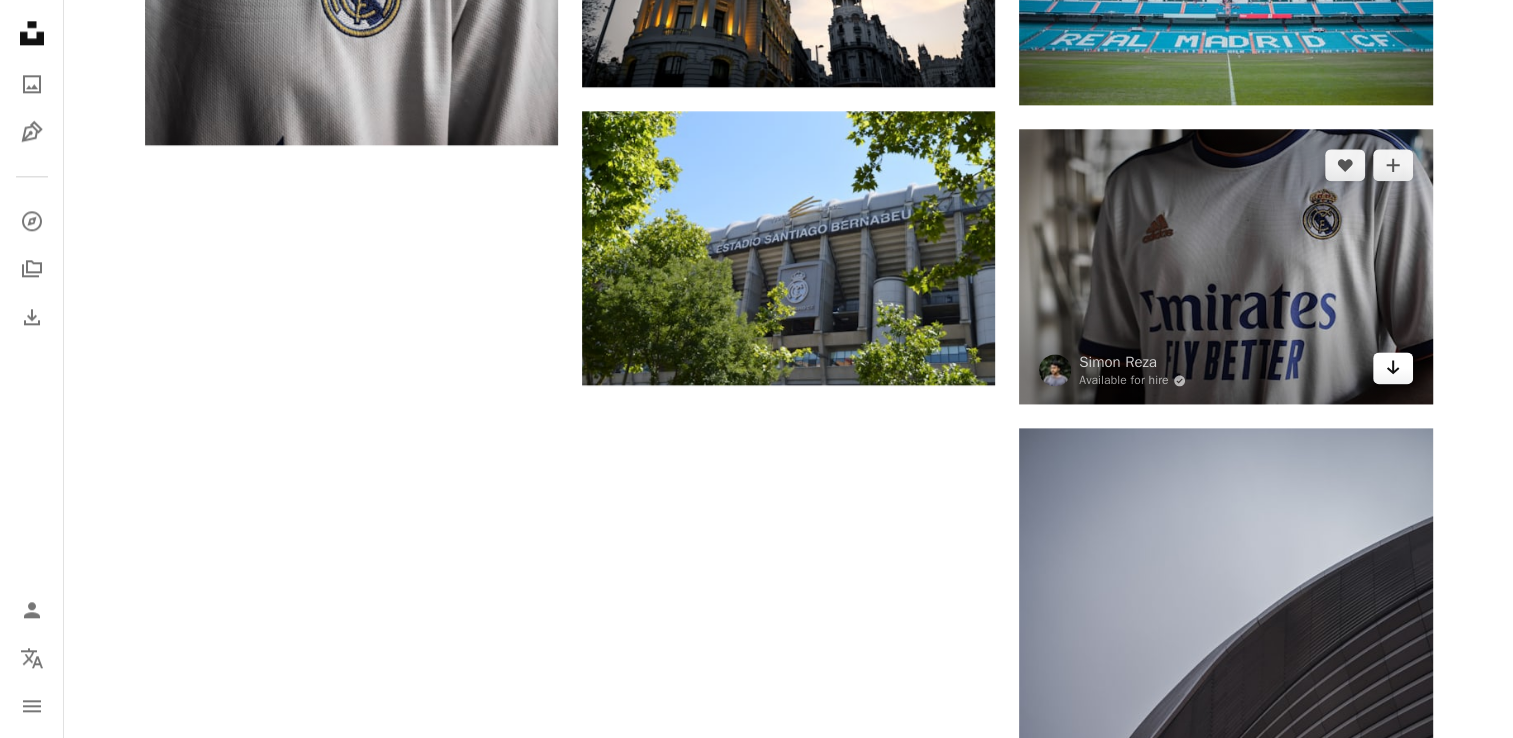 click on "Arrow pointing down" 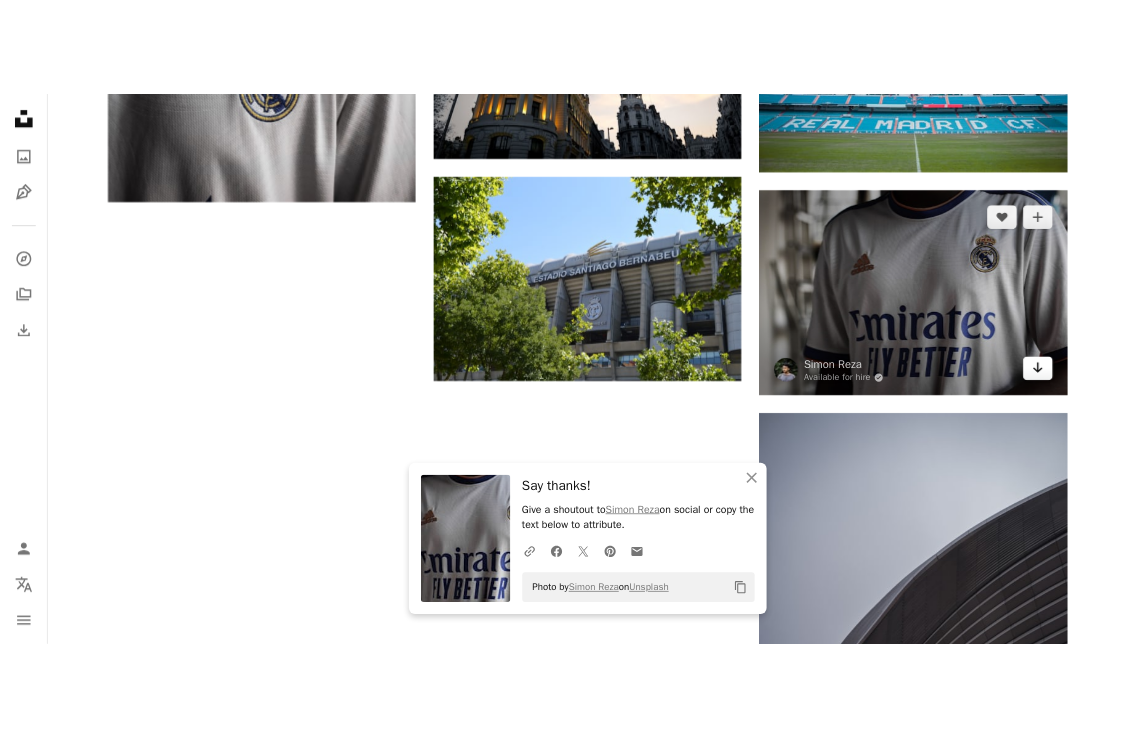 scroll, scrollTop: 2119, scrollLeft: 0, axis: vertical 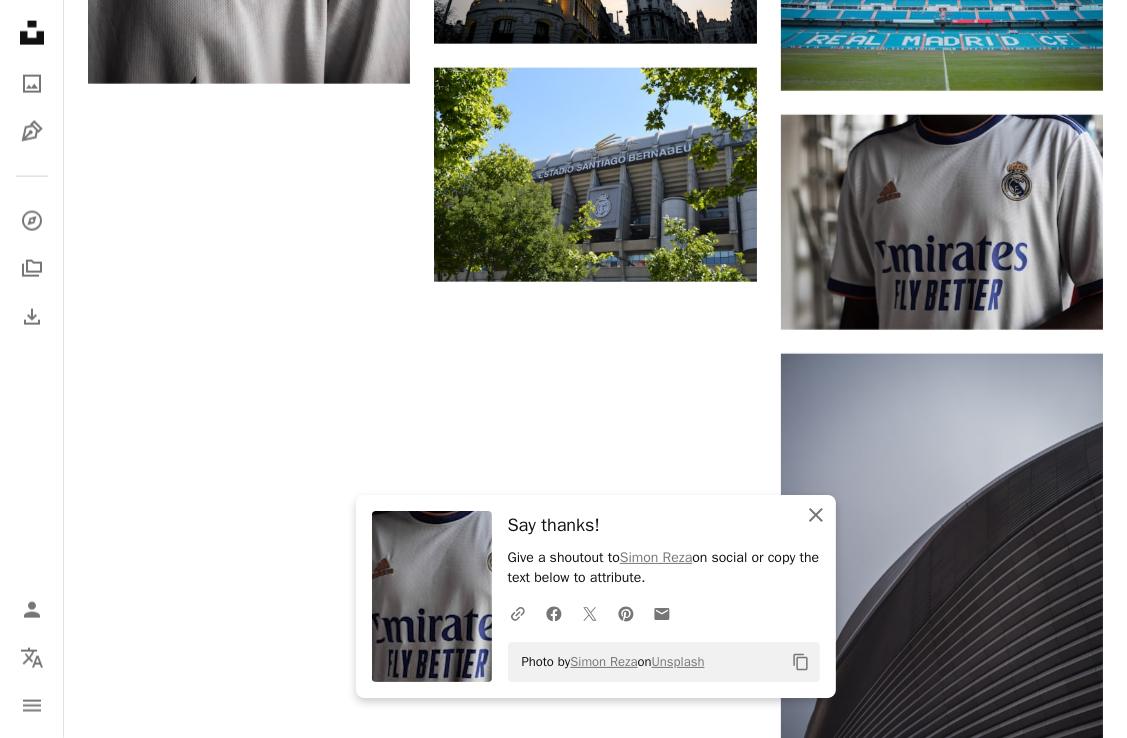 click on "An X shape" 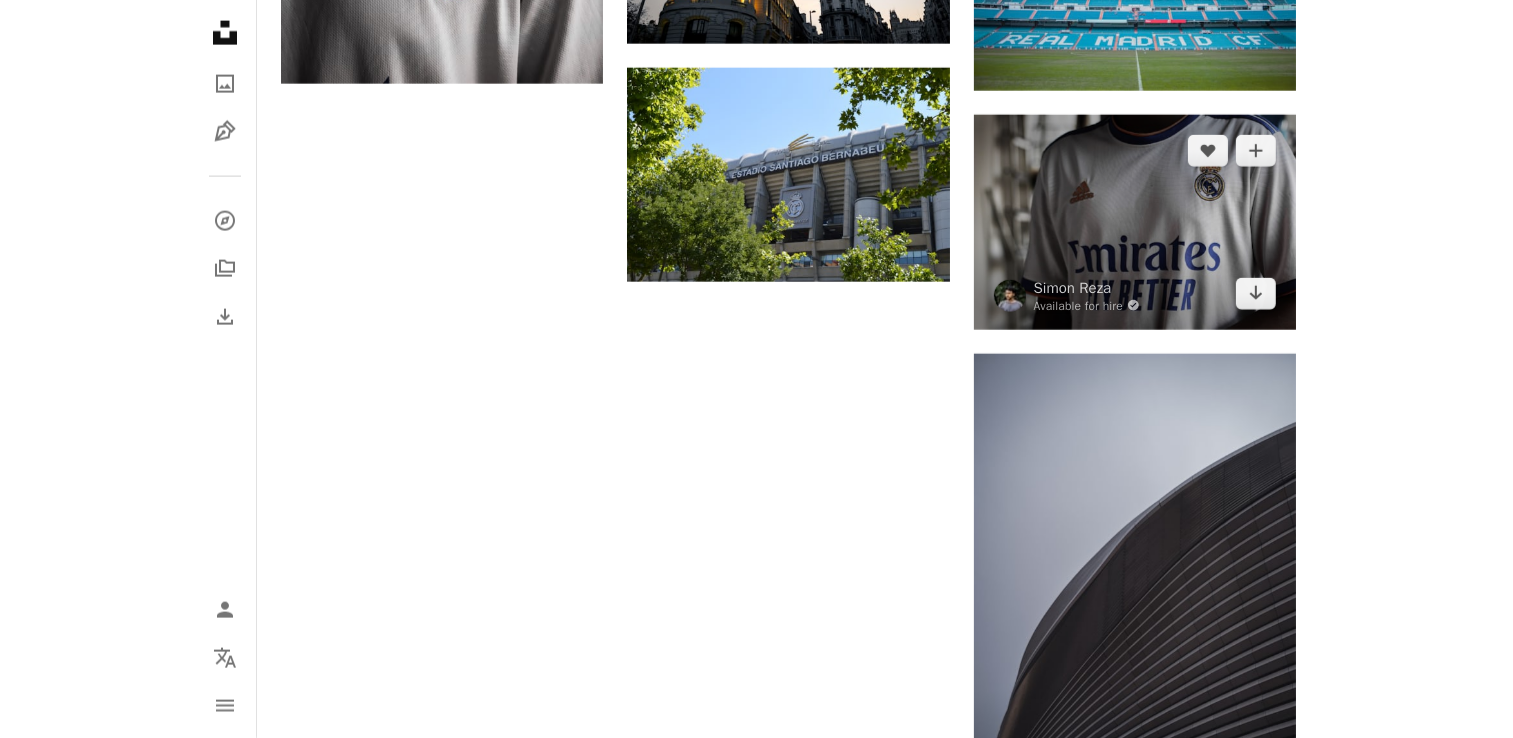 scroll, scrollTop: 2505, scrollLeft: 0, axis: vertical 